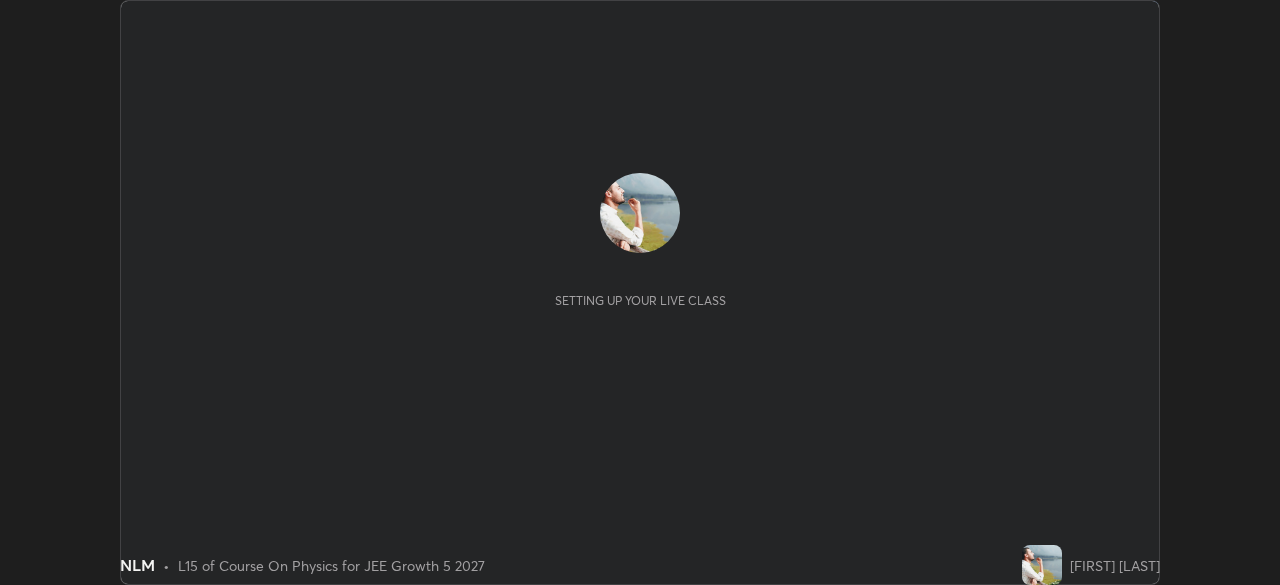scroll, scrollTop: 0, scrollLeft: 0, axis: both 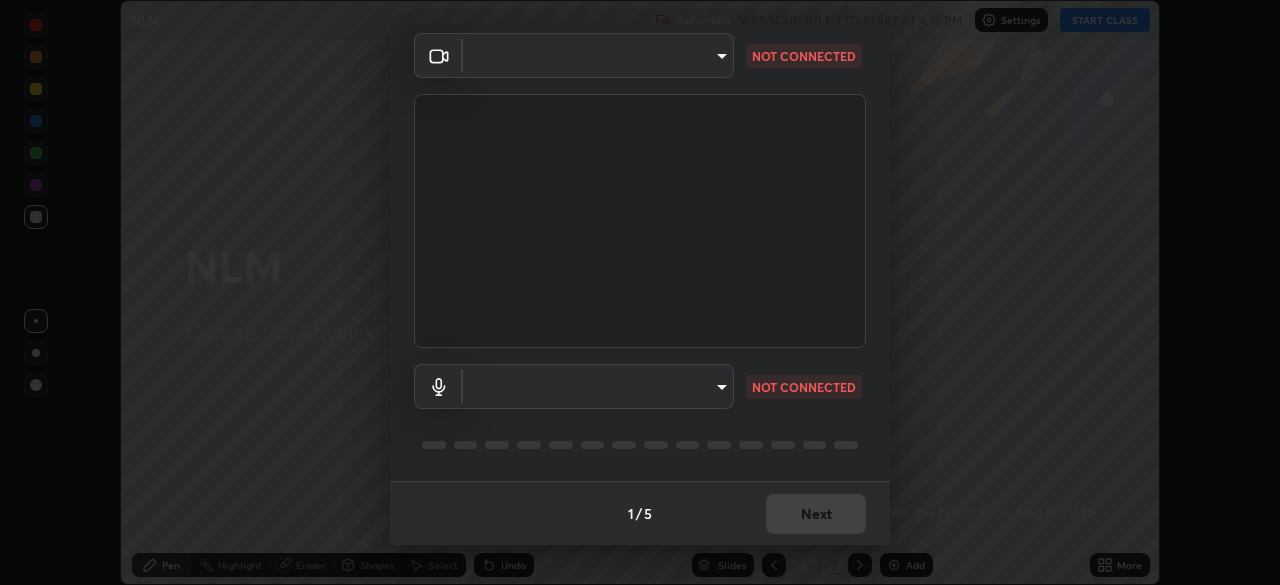 type on "05e465ff83a2709560b00517cc20afcec0d8c6759013130505a18faaf77a7109" 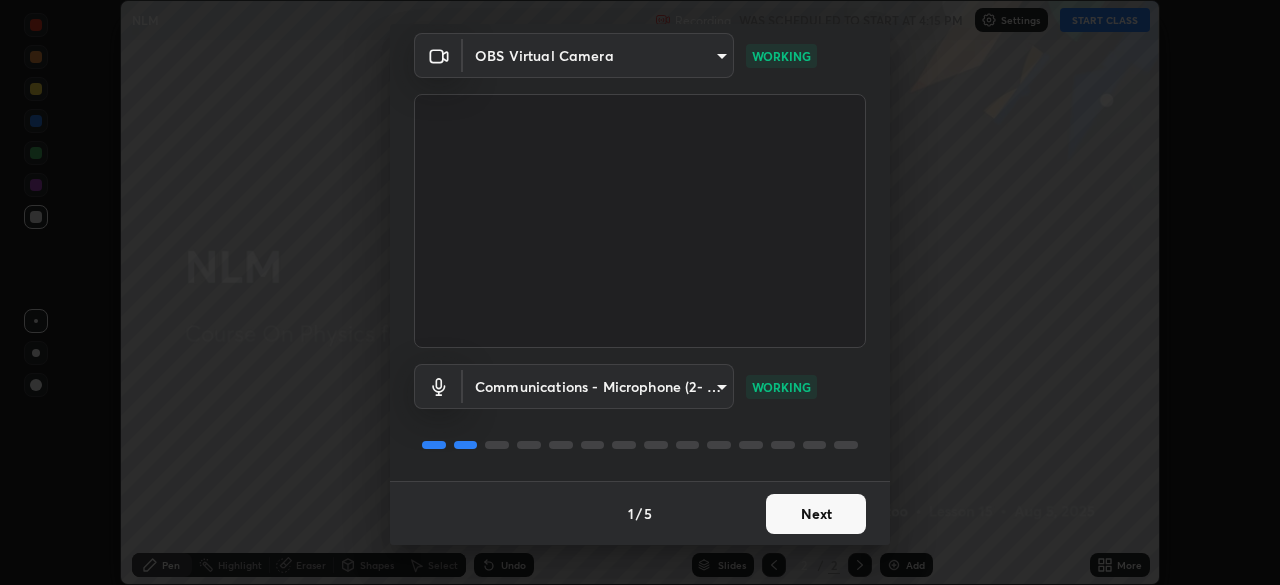 click on "Next" at bounding box center [816, 514] 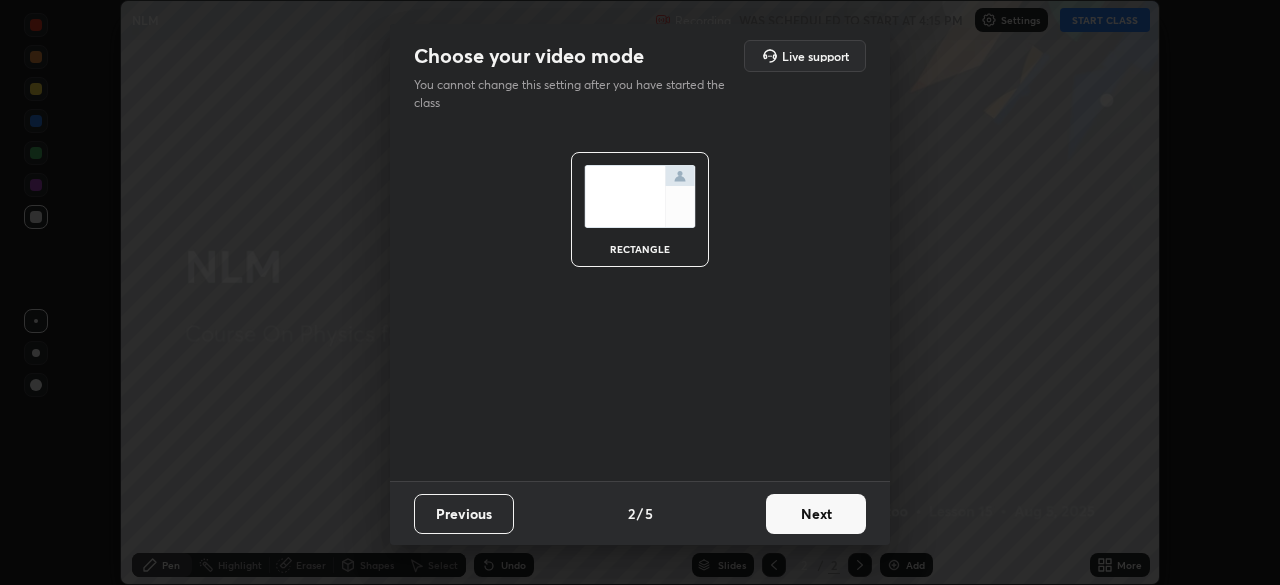scroll, scrollTop: 0, scrollLeft: 0, axis: both 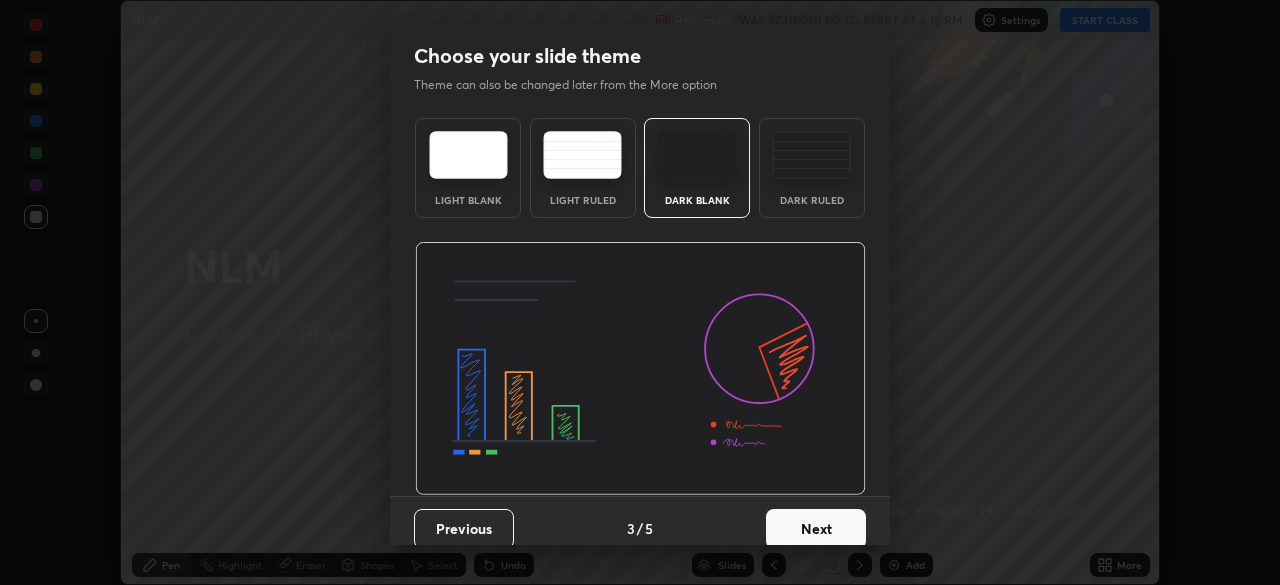 click on "Next" at bounding box center [816, 529] 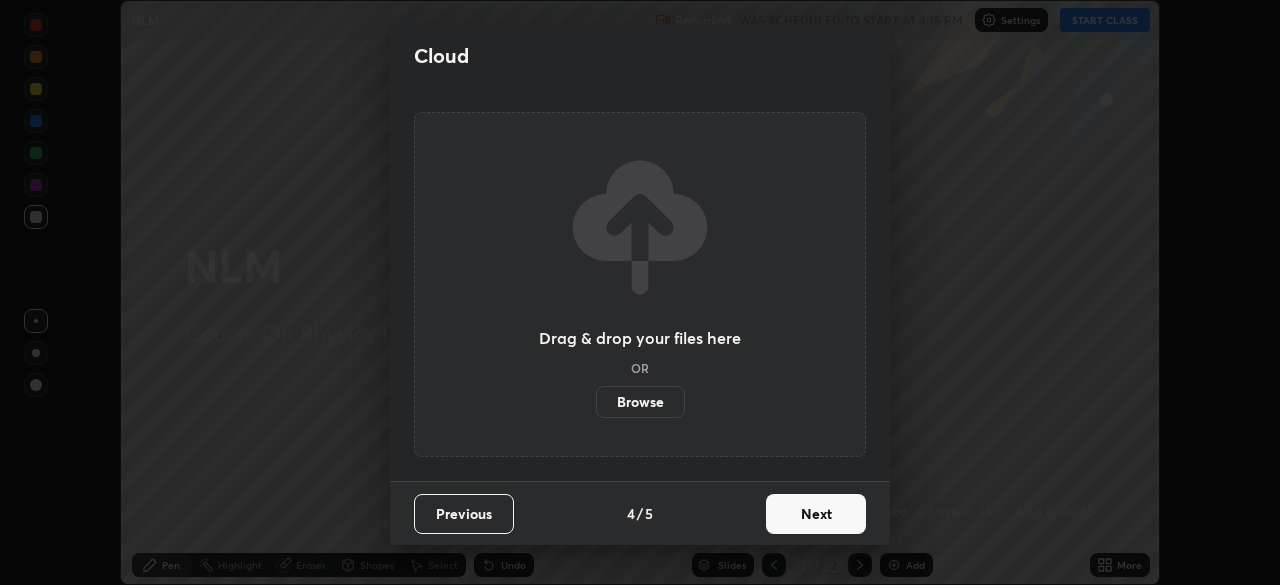 click on "Next" at bounding box center [816, 514] 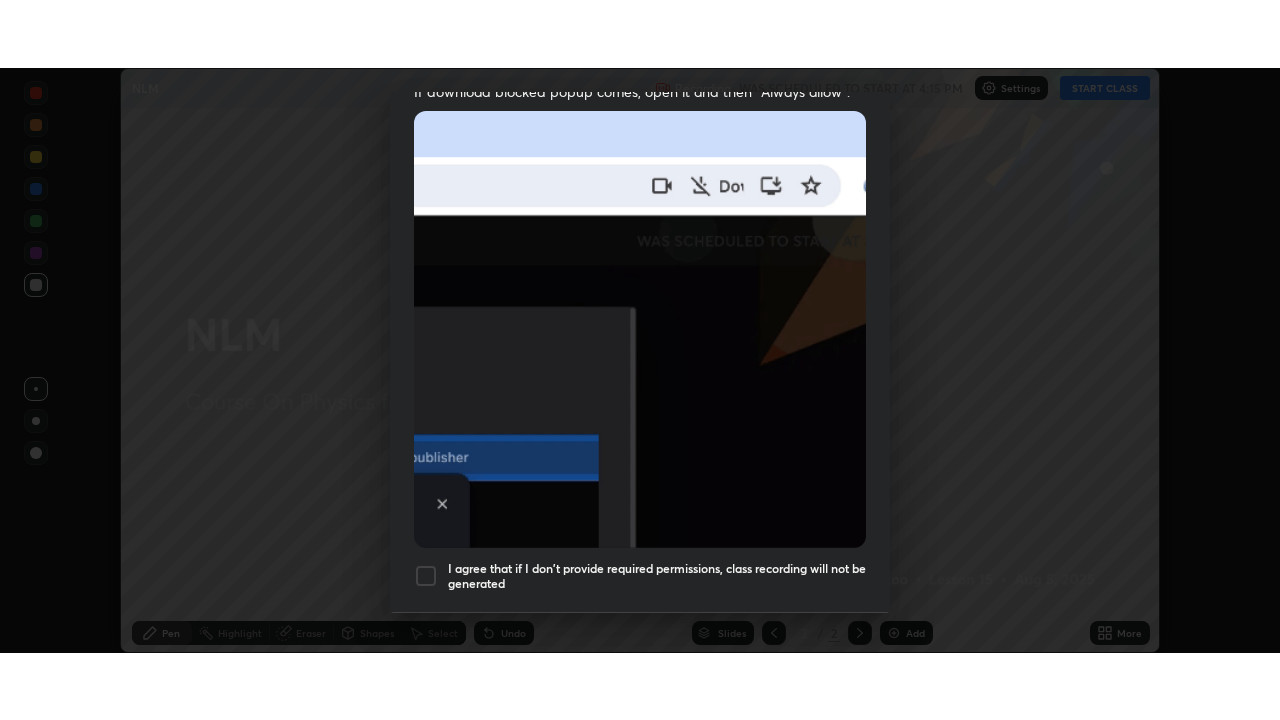 scroll, scrollTop: 479, scrollLeft: 0, axis: vertical 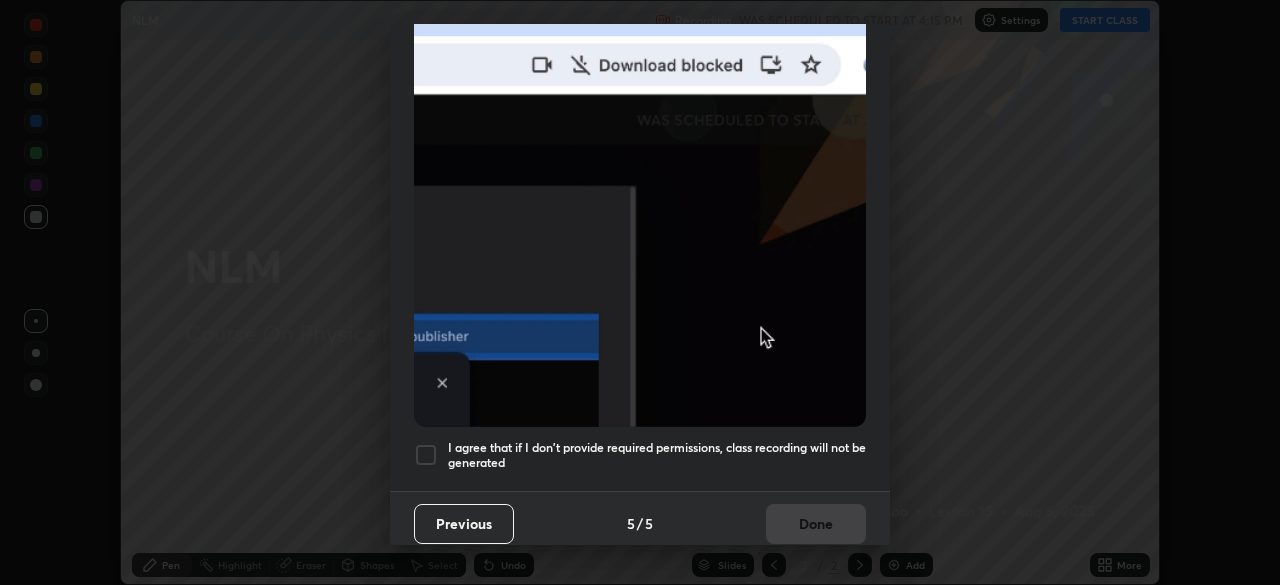 click on "I agree that if I don't provide required permissions, class recording will not be generated" at bounding box center (657, 455) 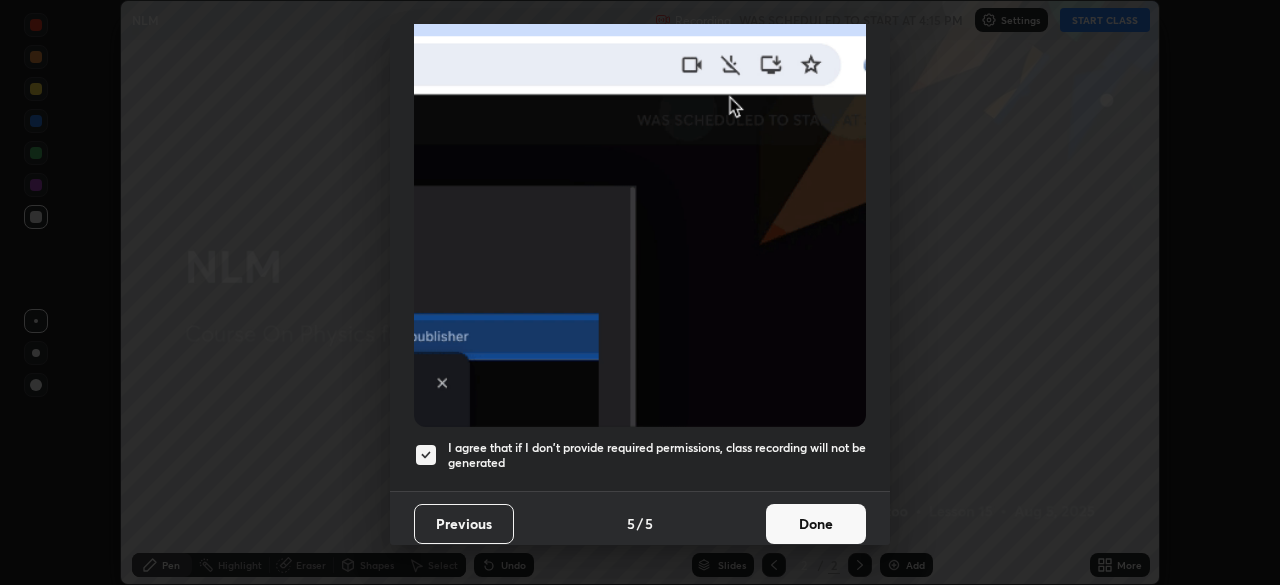 click on "Done" at bounding box center (816, 524) 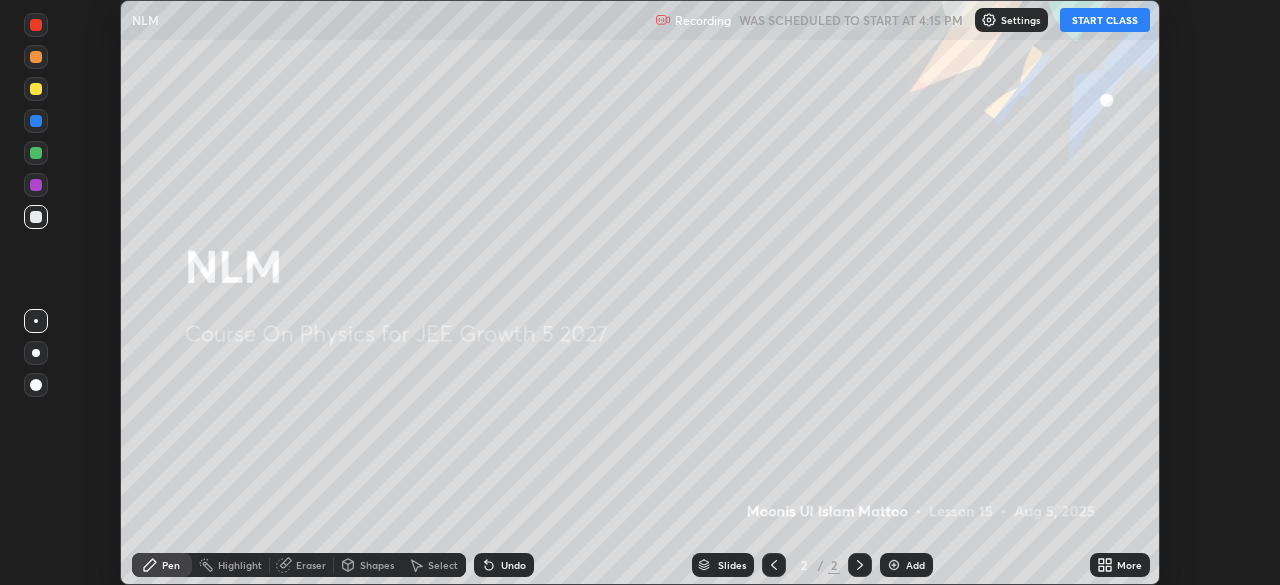 click at bounding box center [894, 565] 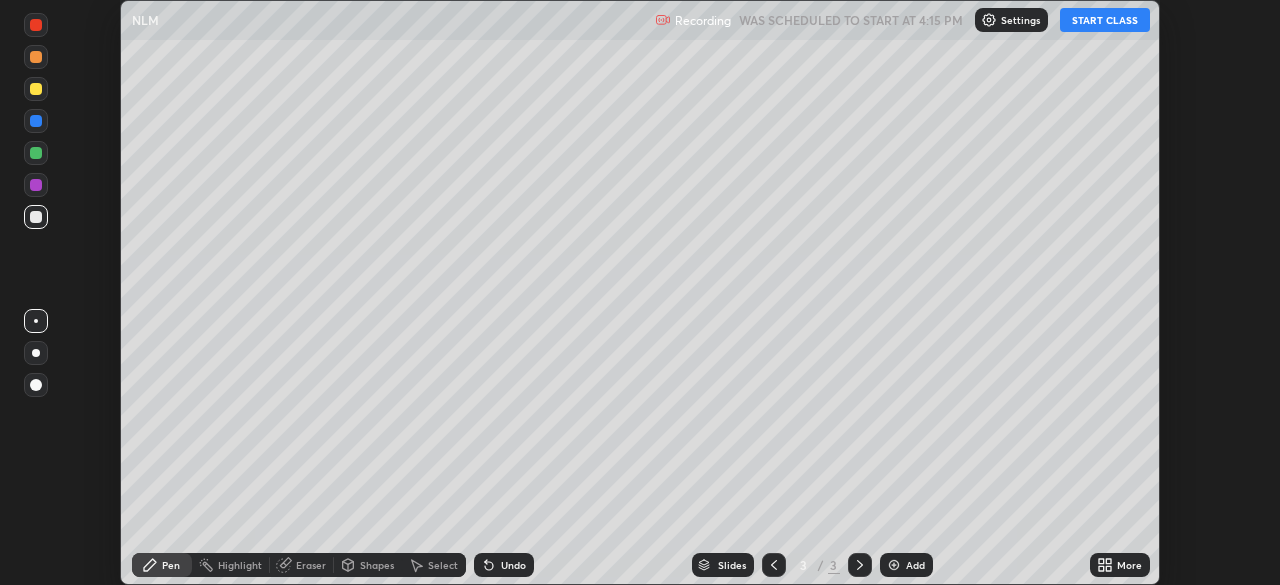 click 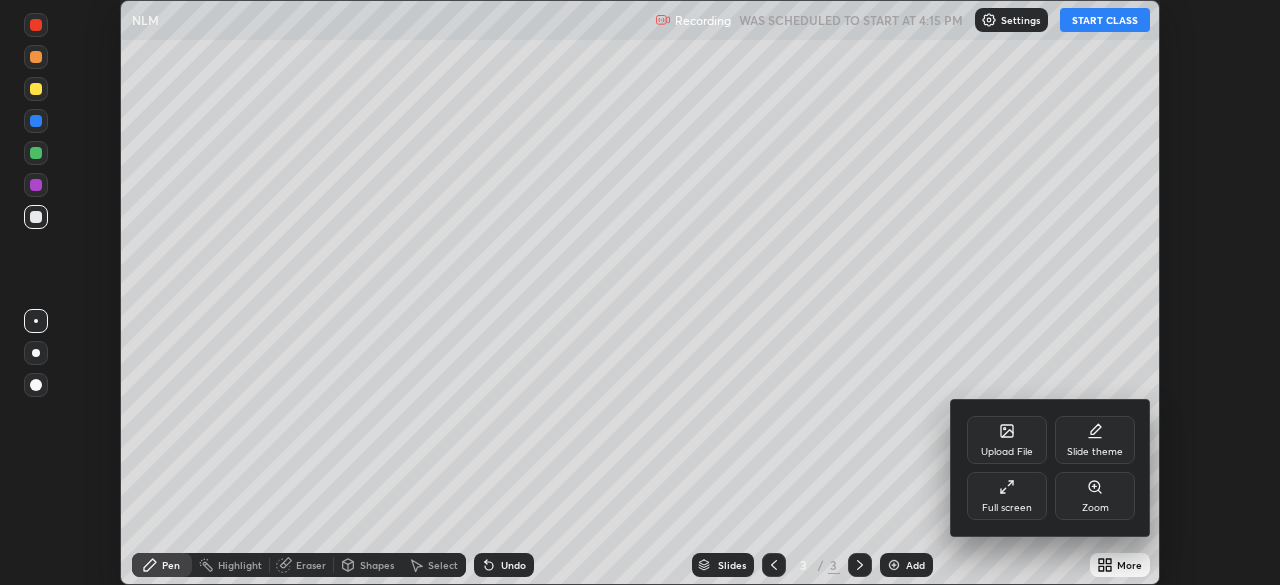click on "Full screen" at bounding box center [1007, 496] 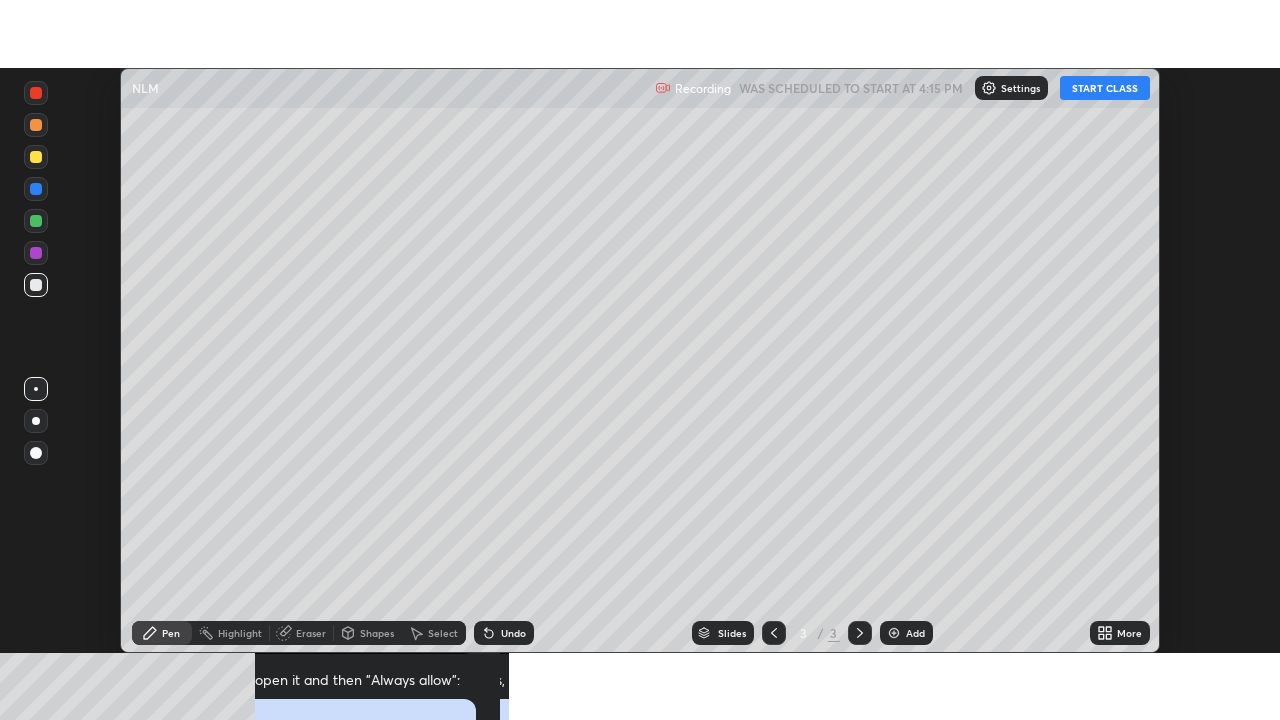 scroll, scrollTop: 99280, scrollLeft: 98720, axis: both 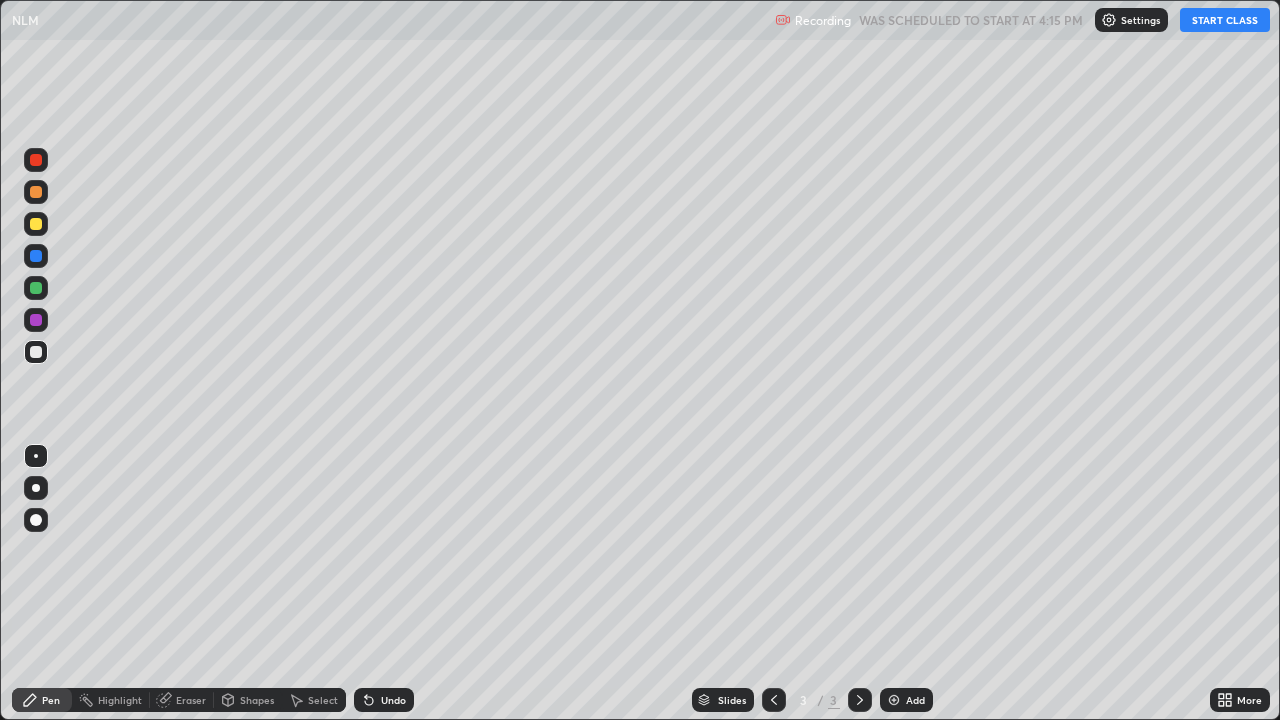 click on "START CLASS" at bounding box center [1225, 20] 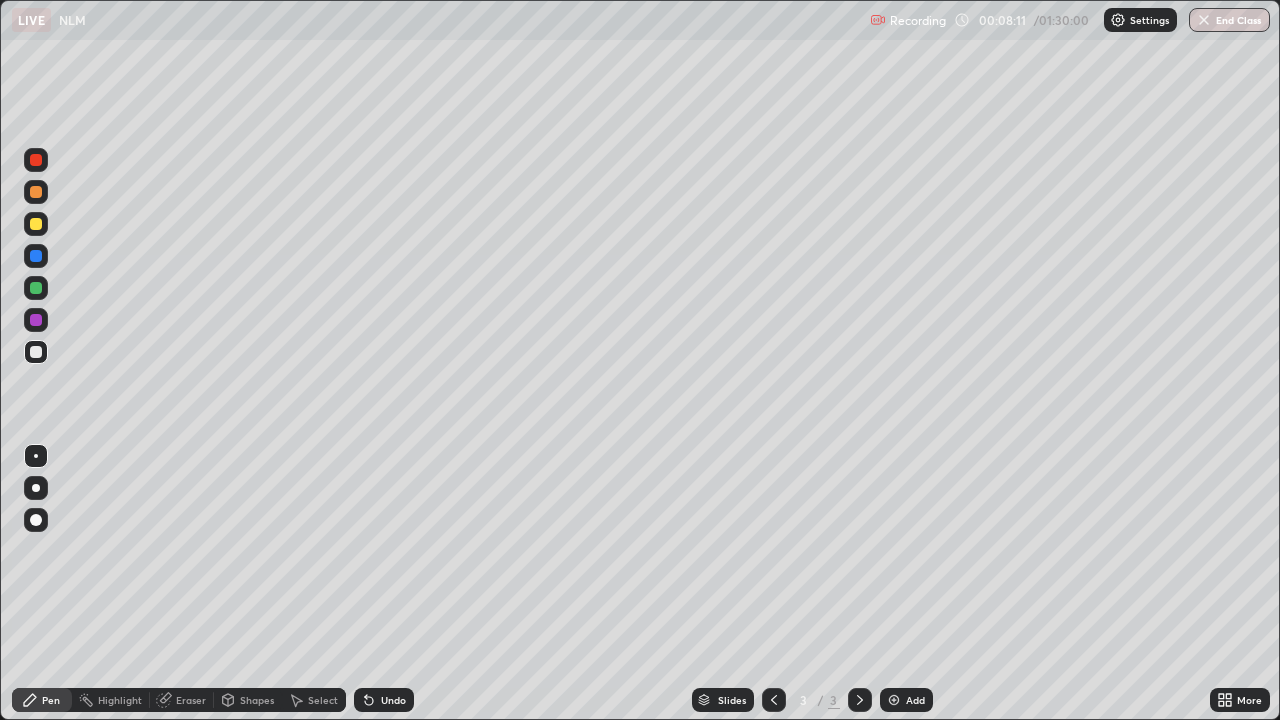 click on "Add" at bounding box center [915, 700] 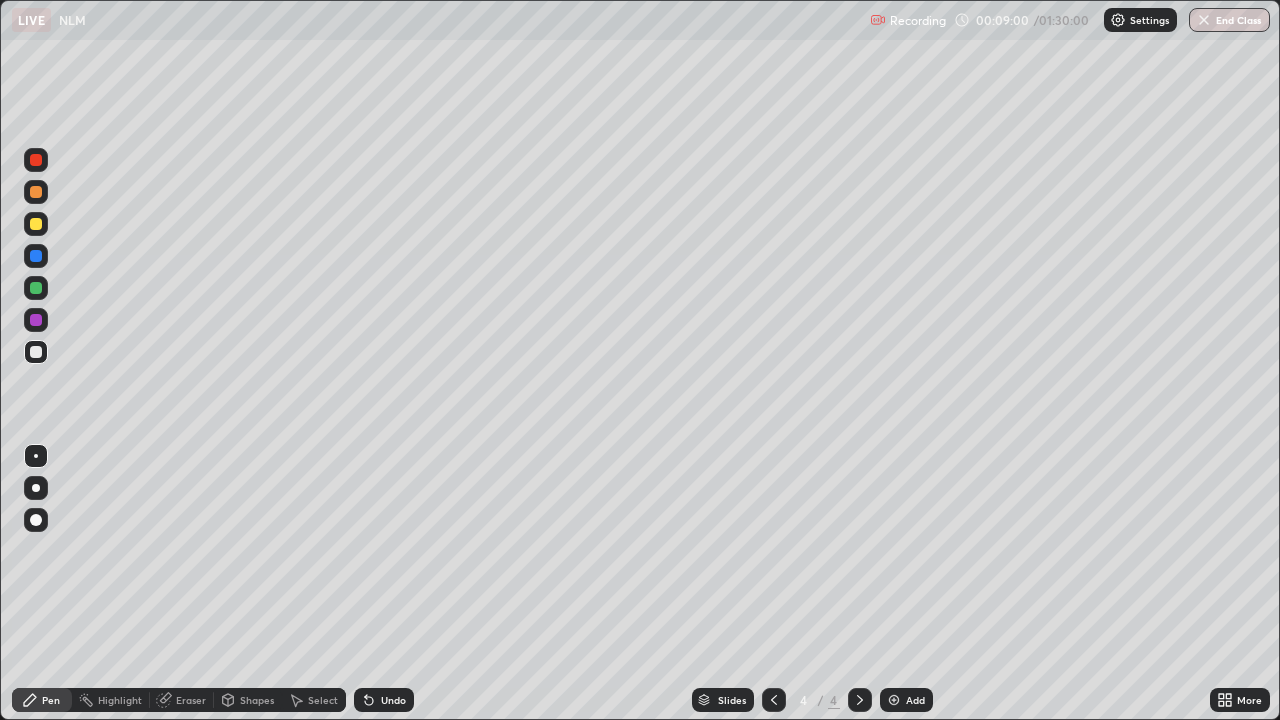 click at bounding box center (36, 288) 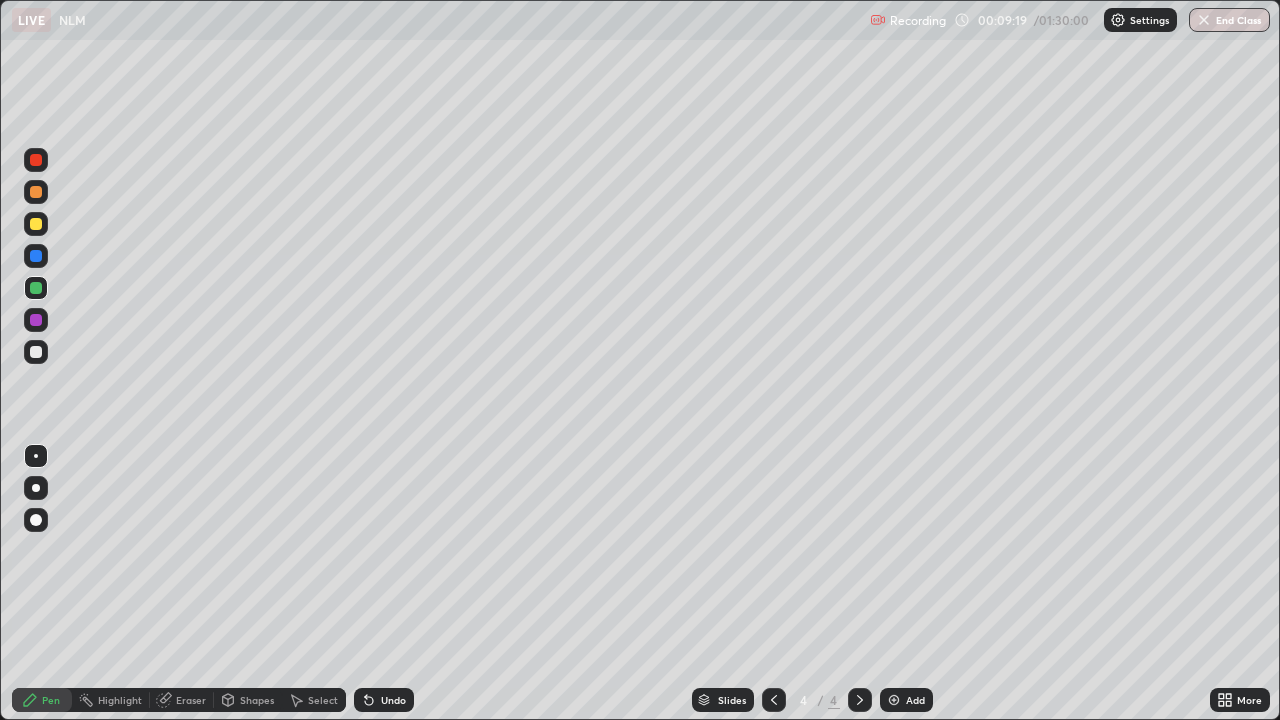 click at bounding box center [36, 224] 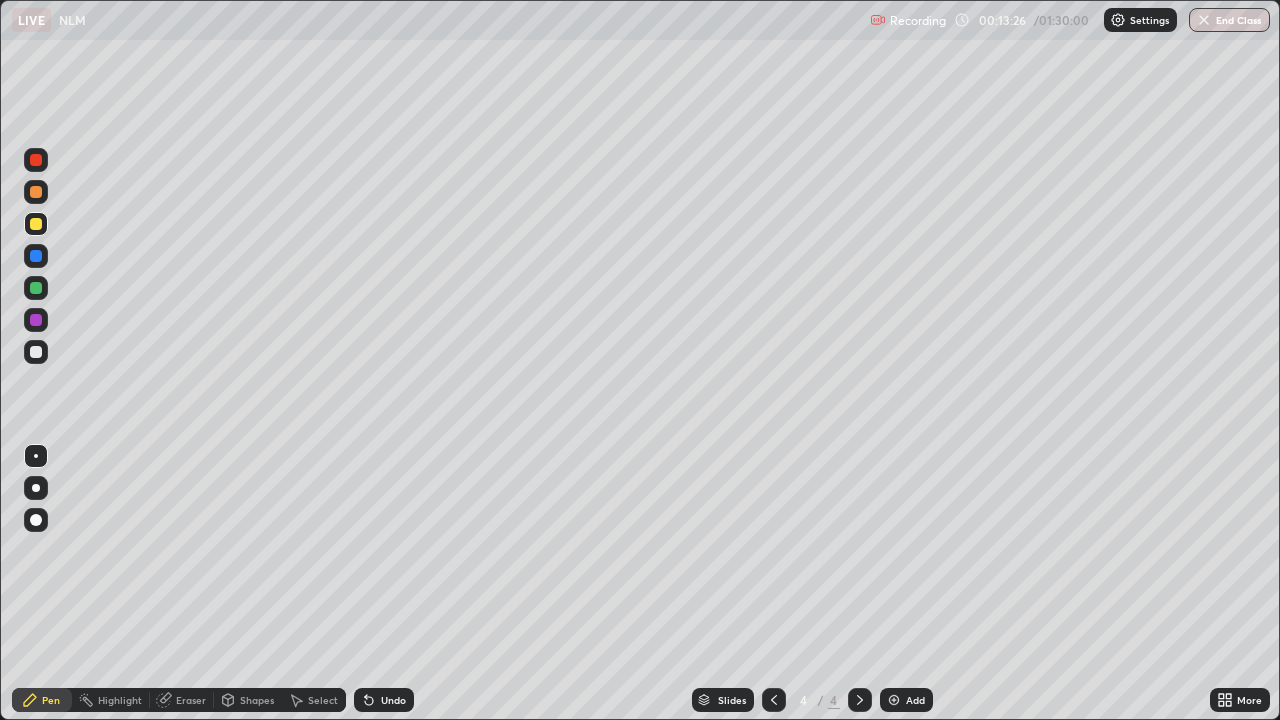 click at bounding box center [36, 160] 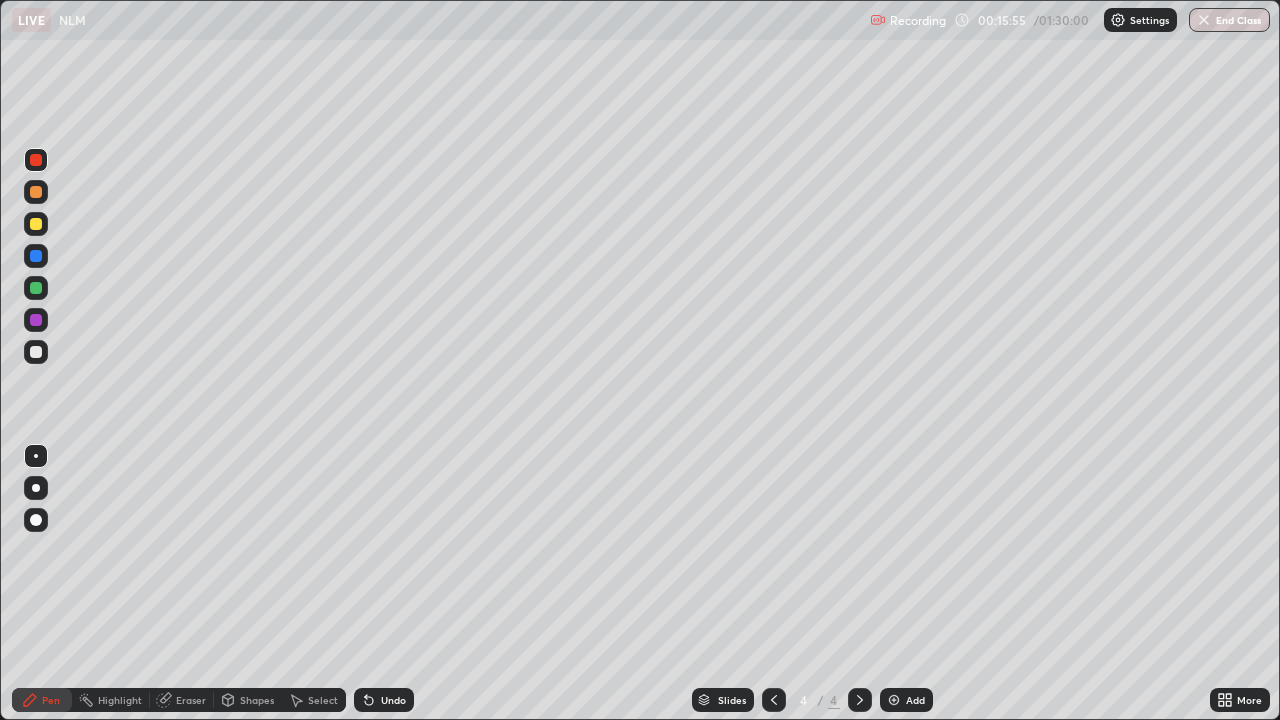 click 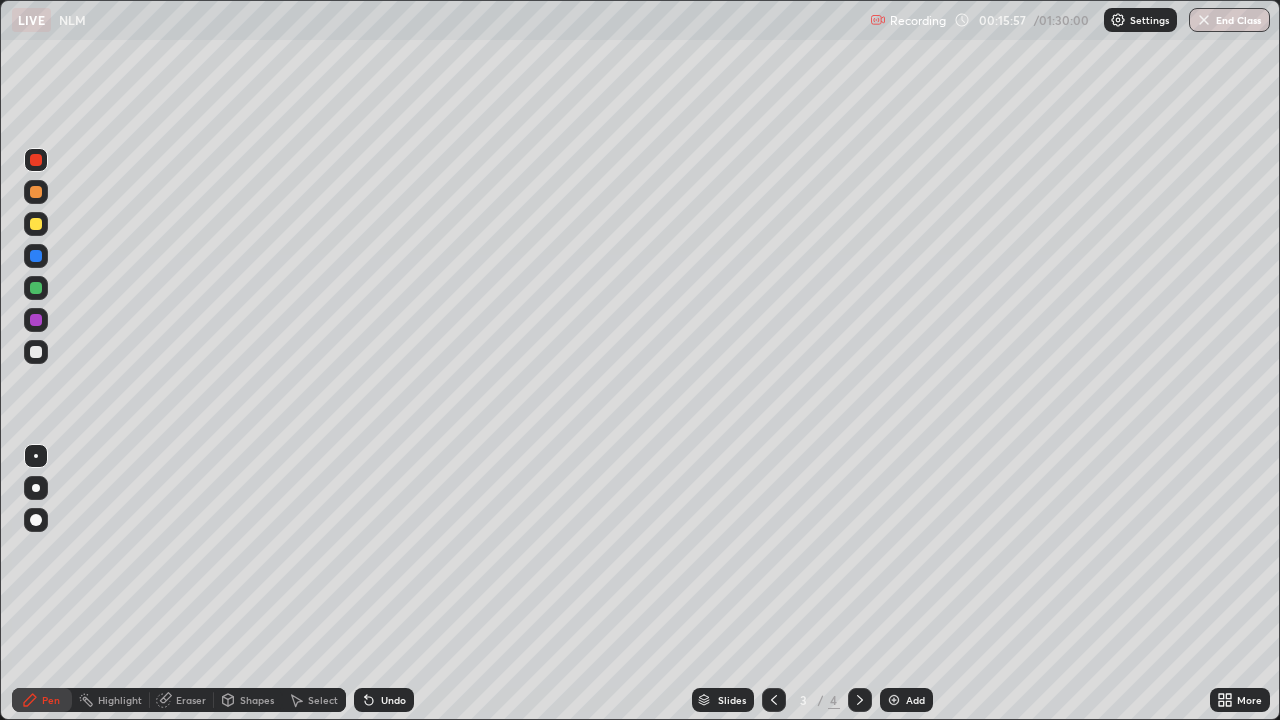 click 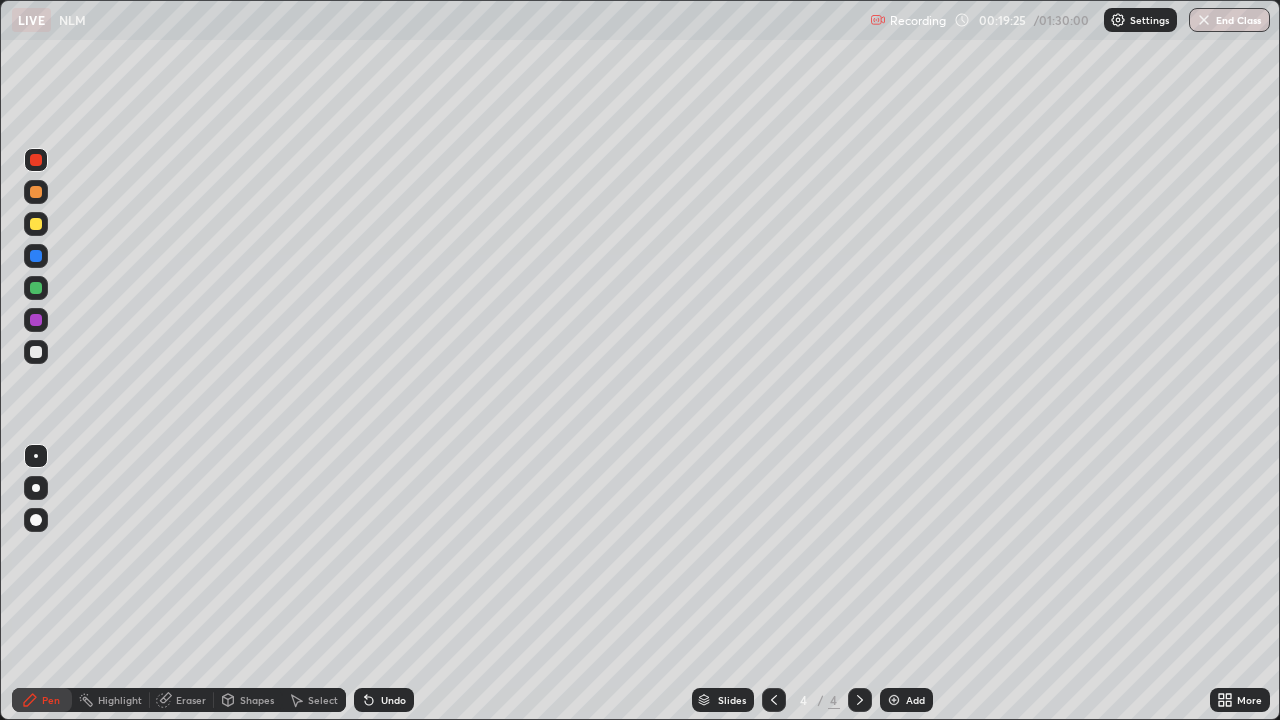 click 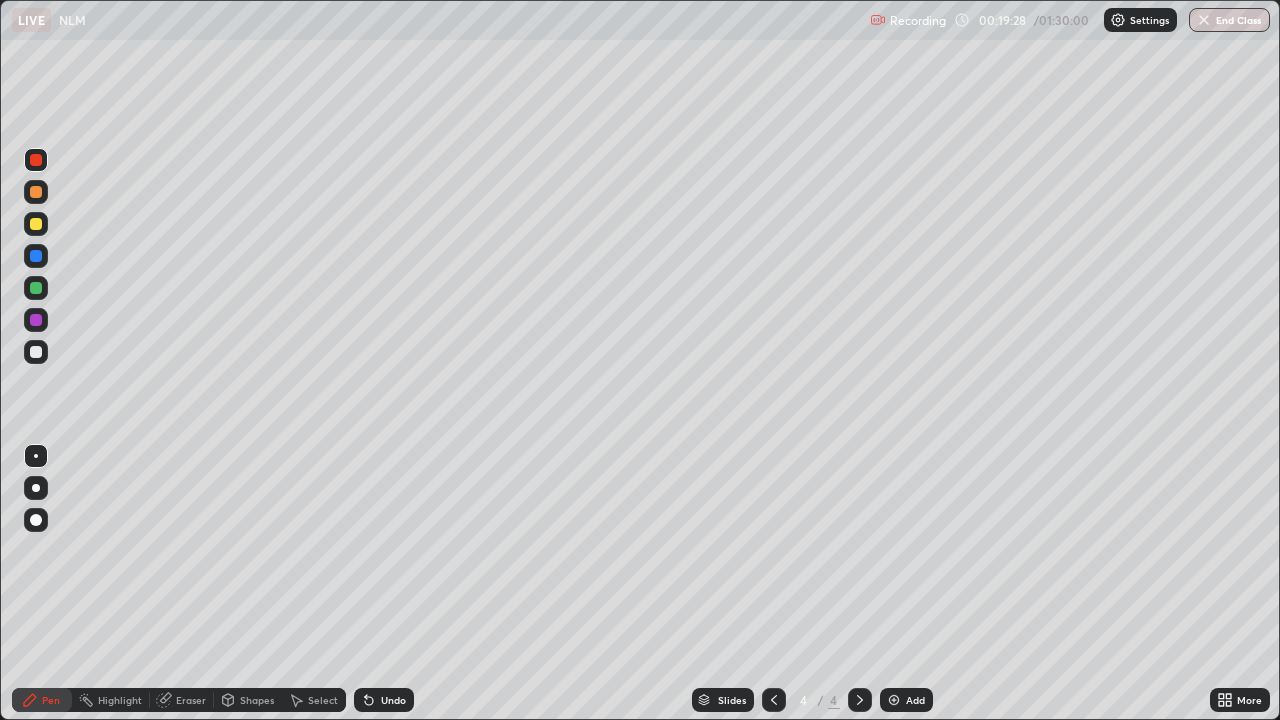 click on "Add" at bounding box center [906, 700] 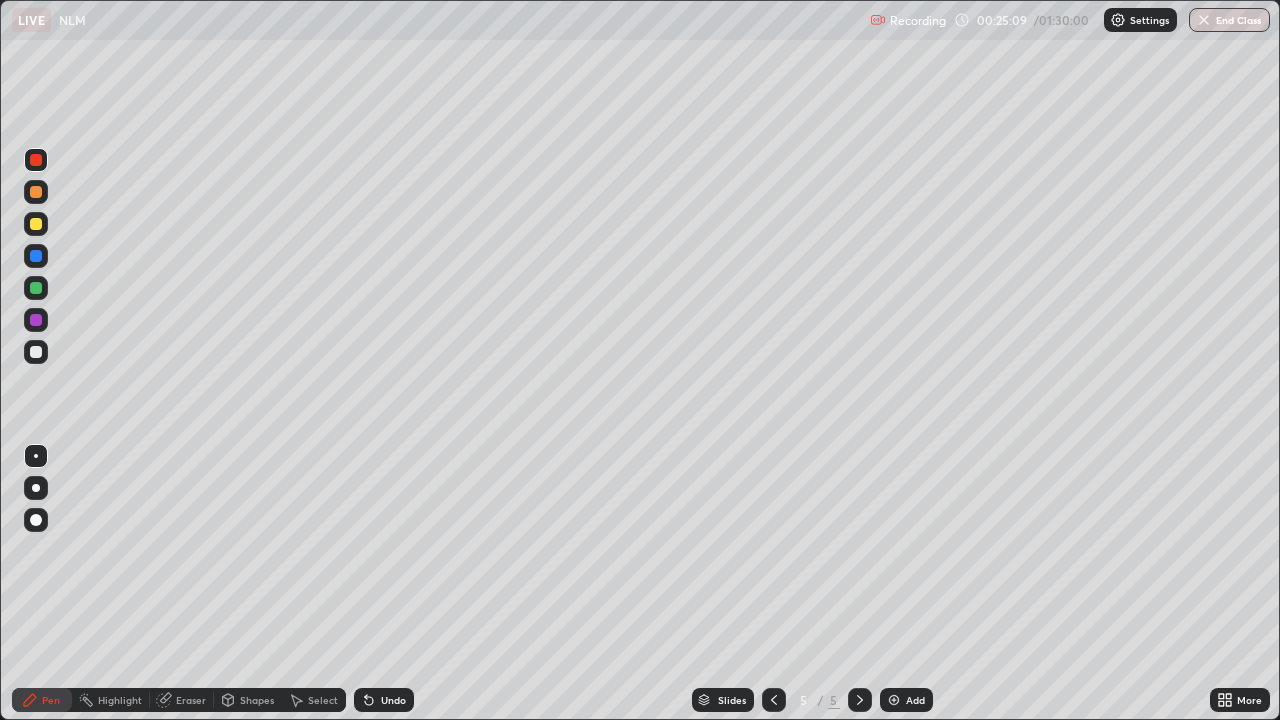 click at bounding box center (894, 700) 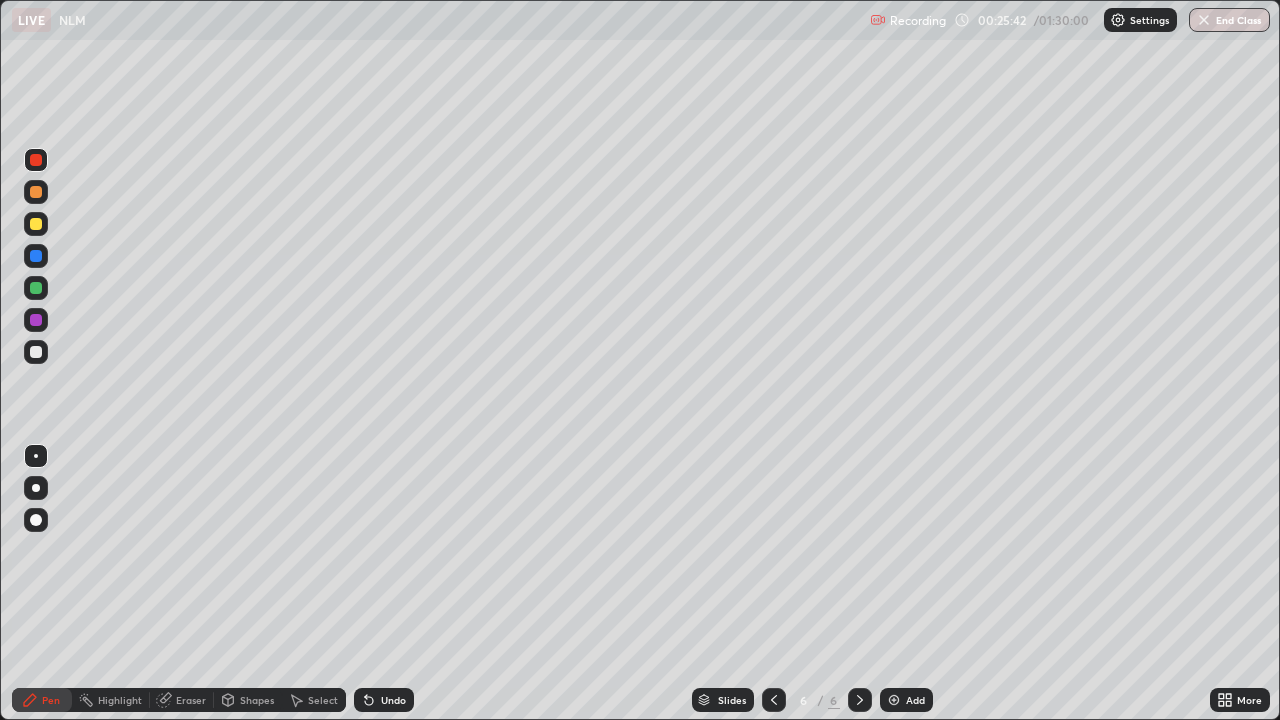 click on "Eraser" at bounding box center (191, 700) 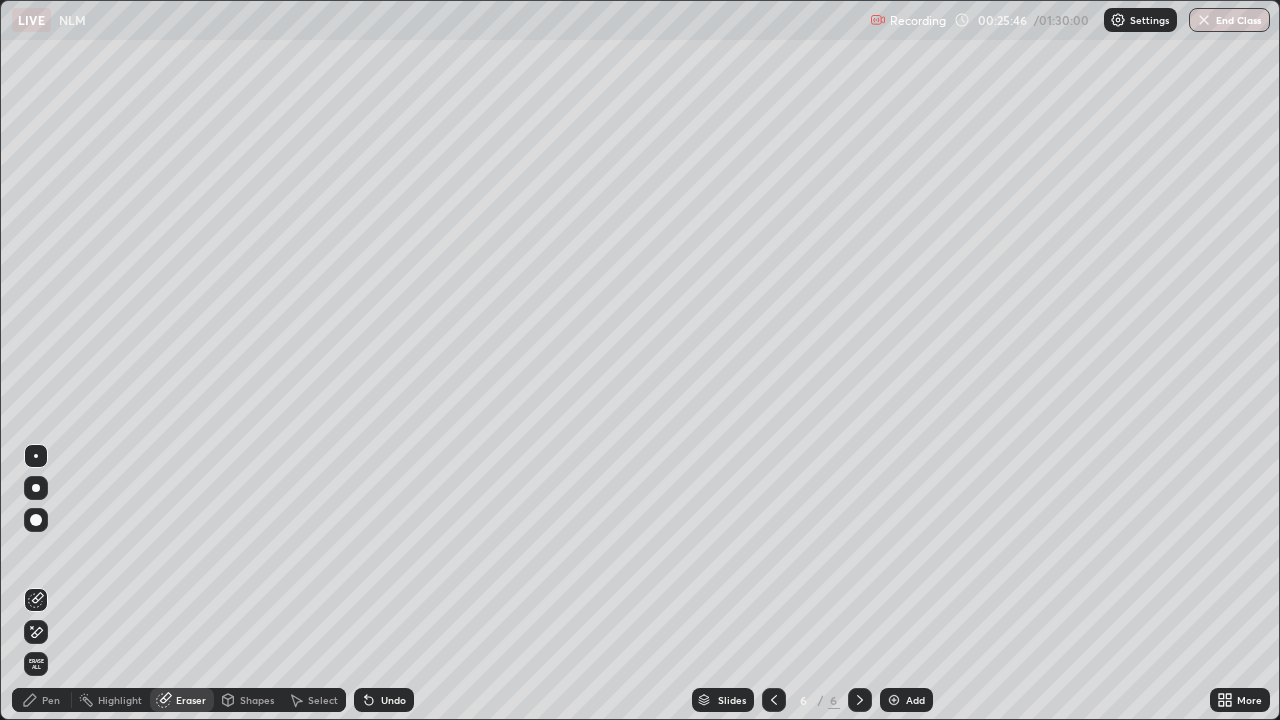 click on "Pen" at bounding box center [42, 700] 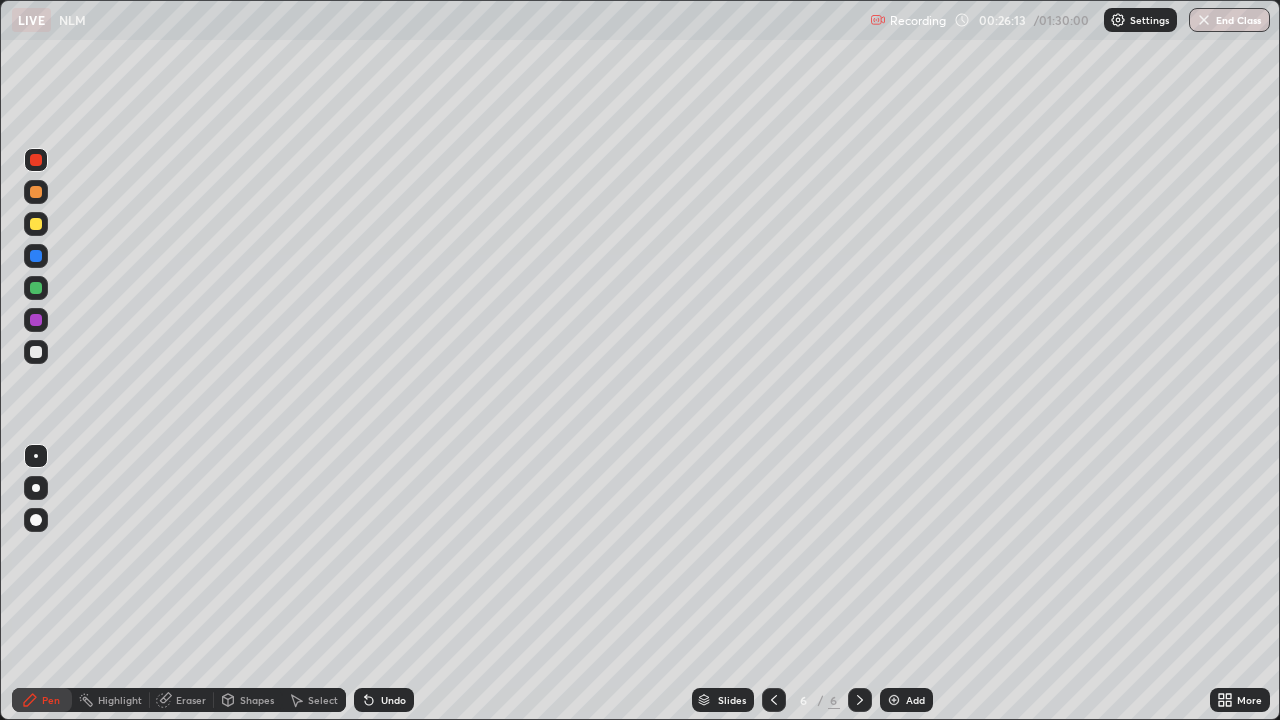 click at bounding box center (36, 192) 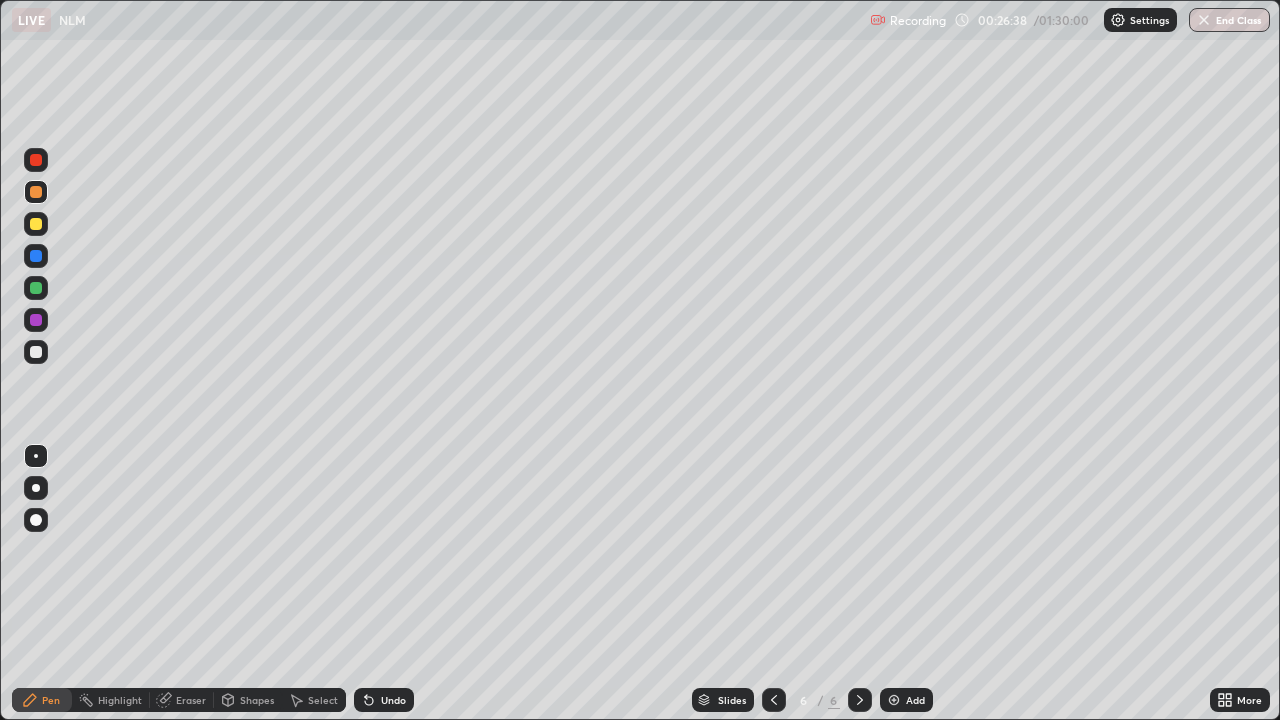 click at bounding box center (36, 352) 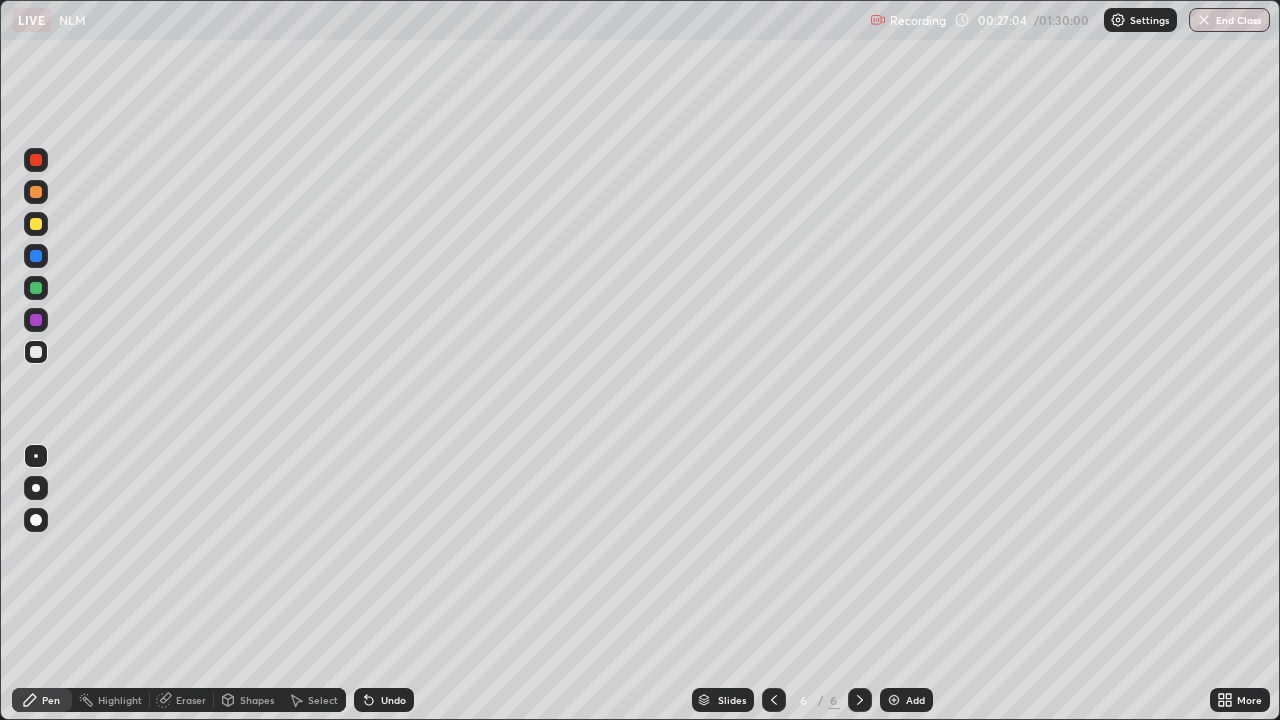 click at bounding box center [36, 352] 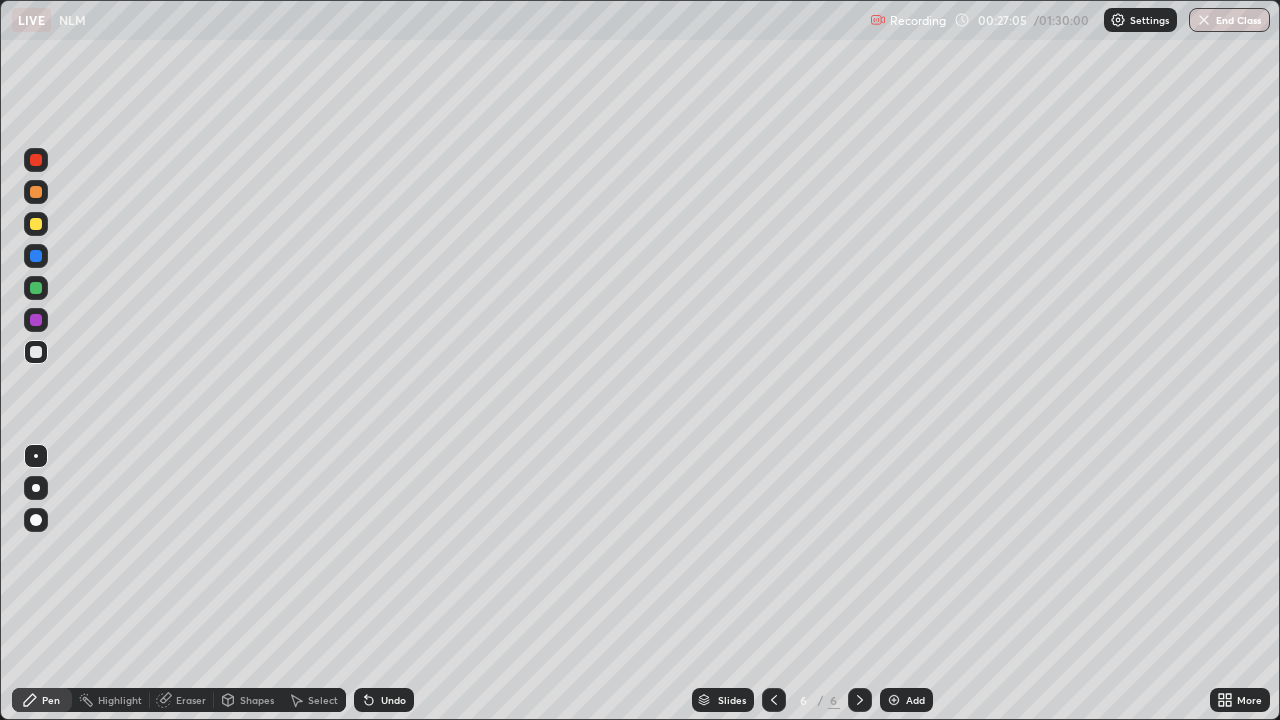 click at bounding box center (36, 320) 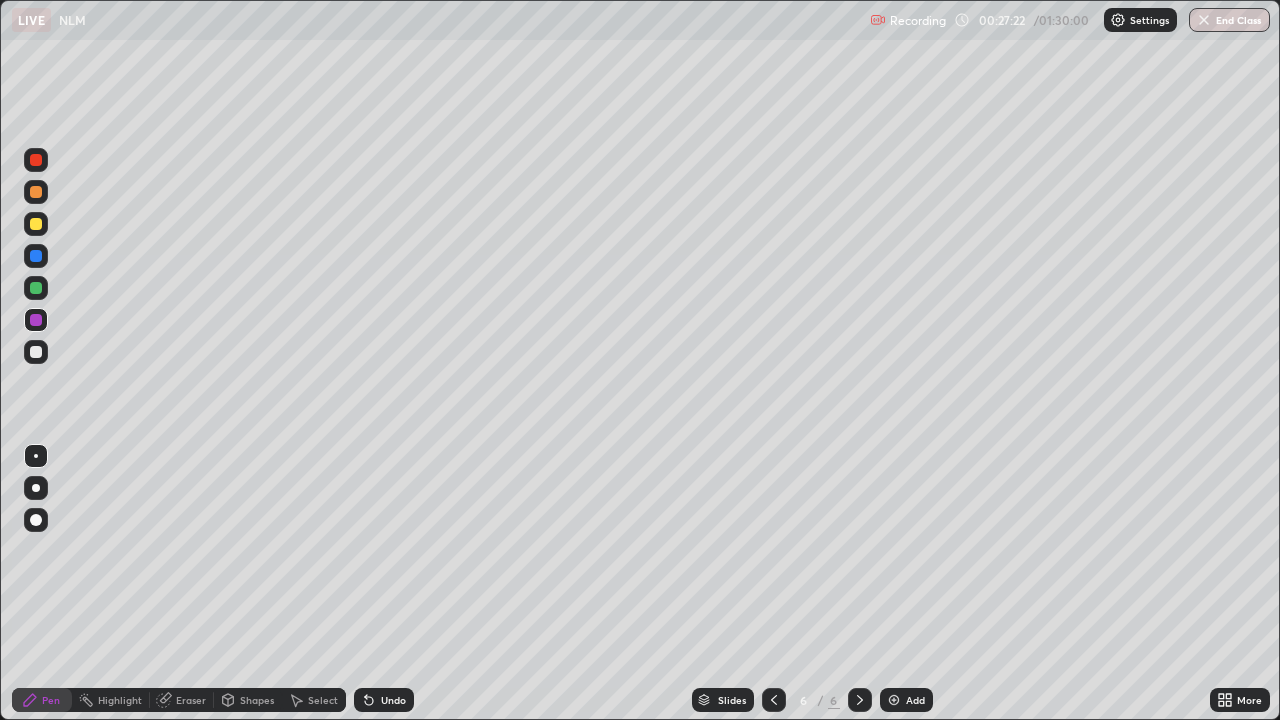 click at bounding box center [36, 192] 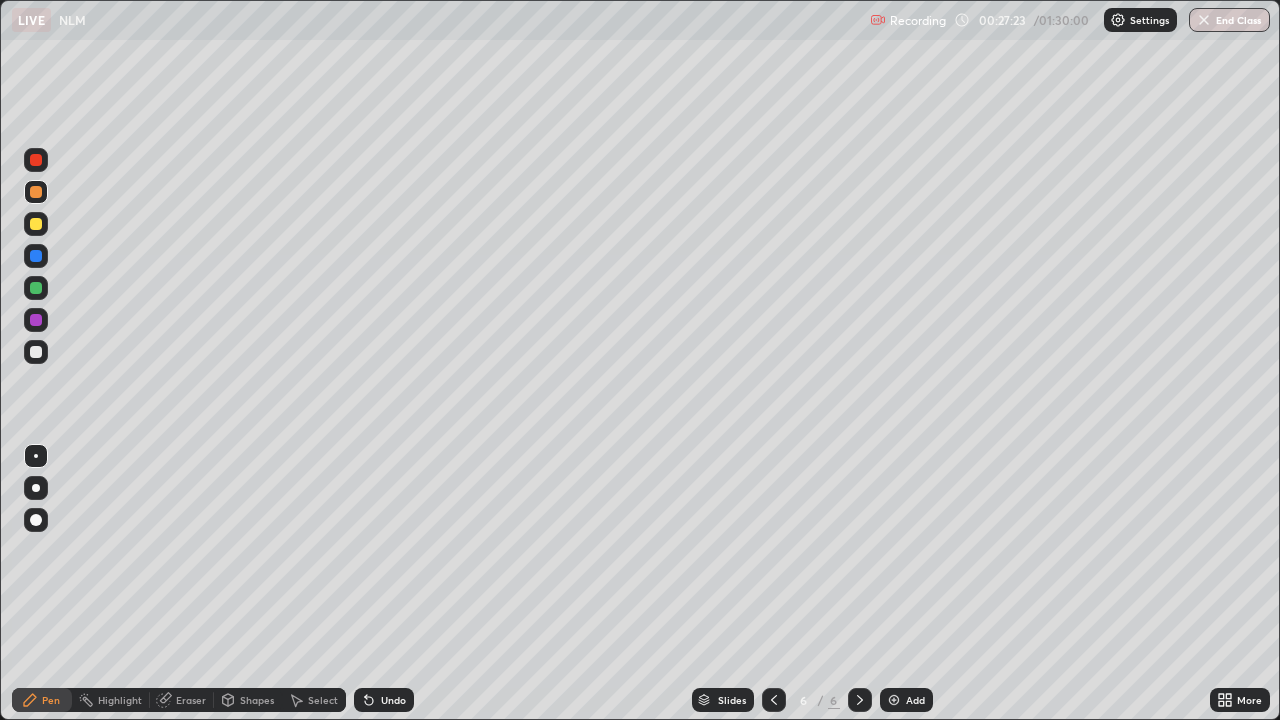 click at bounding box center [36, 256] 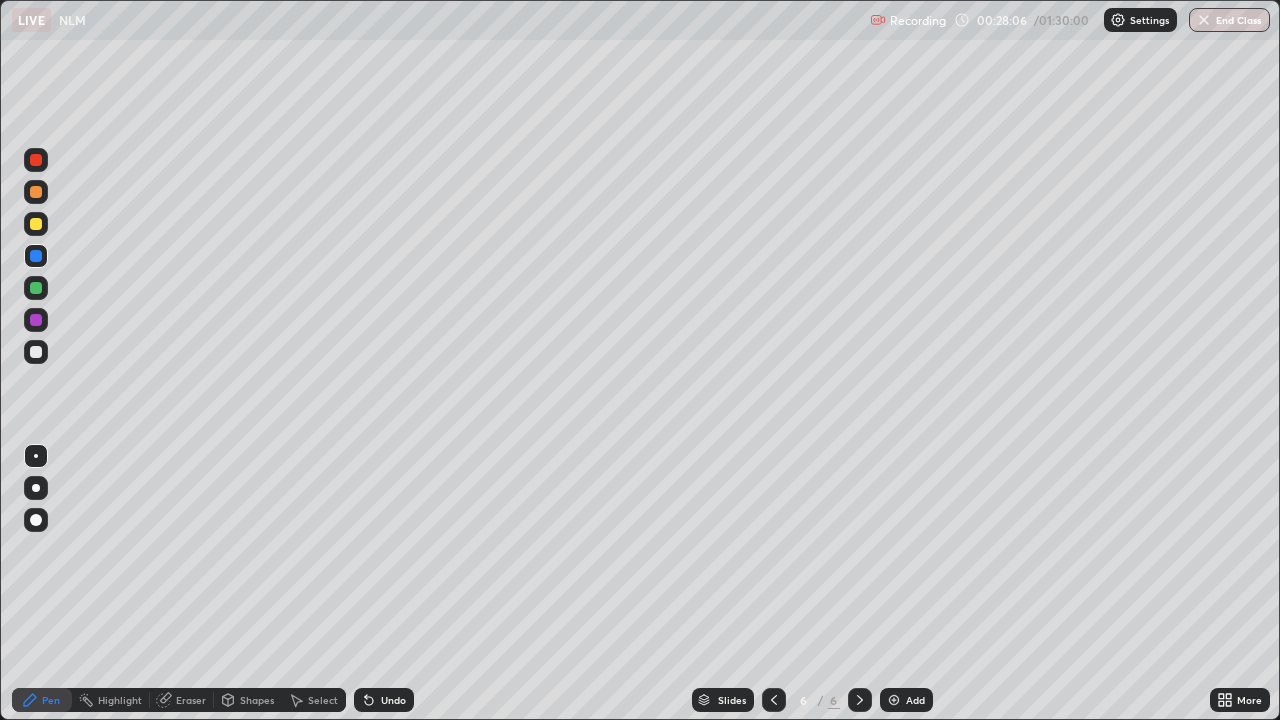 click at bounding box center (36, 320) 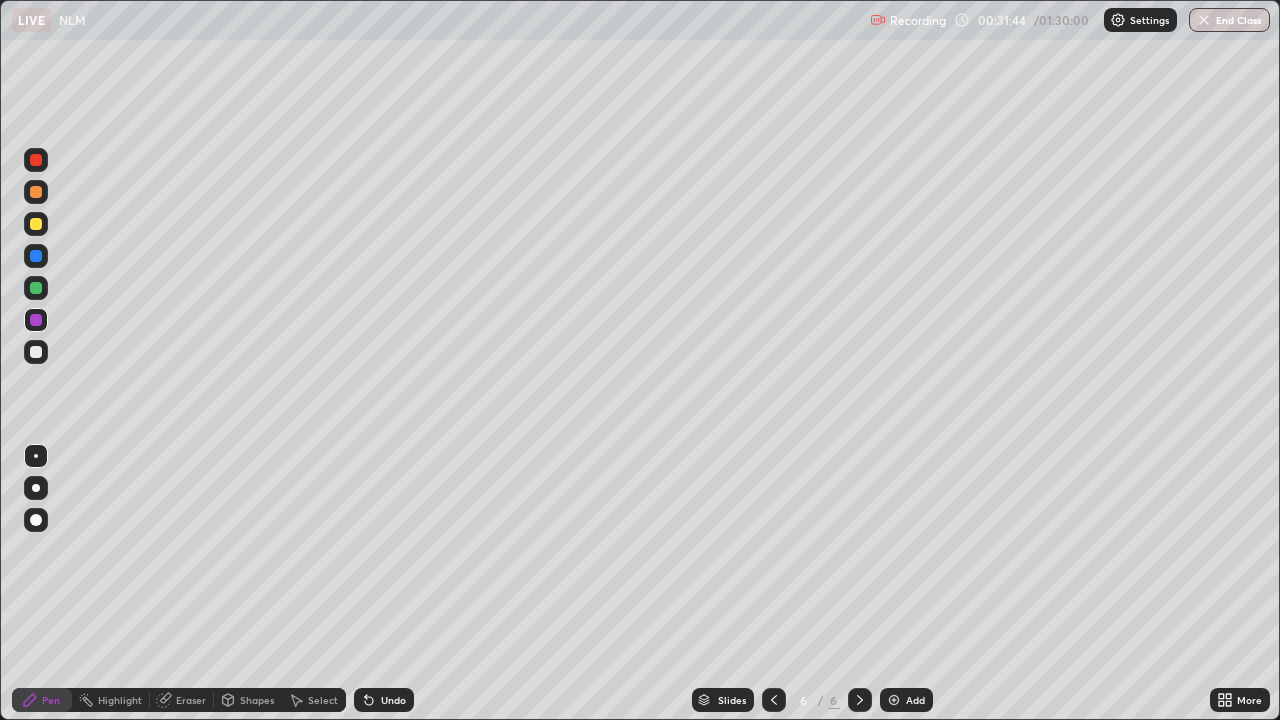 click on "Add" at bounding box center (906, 700) 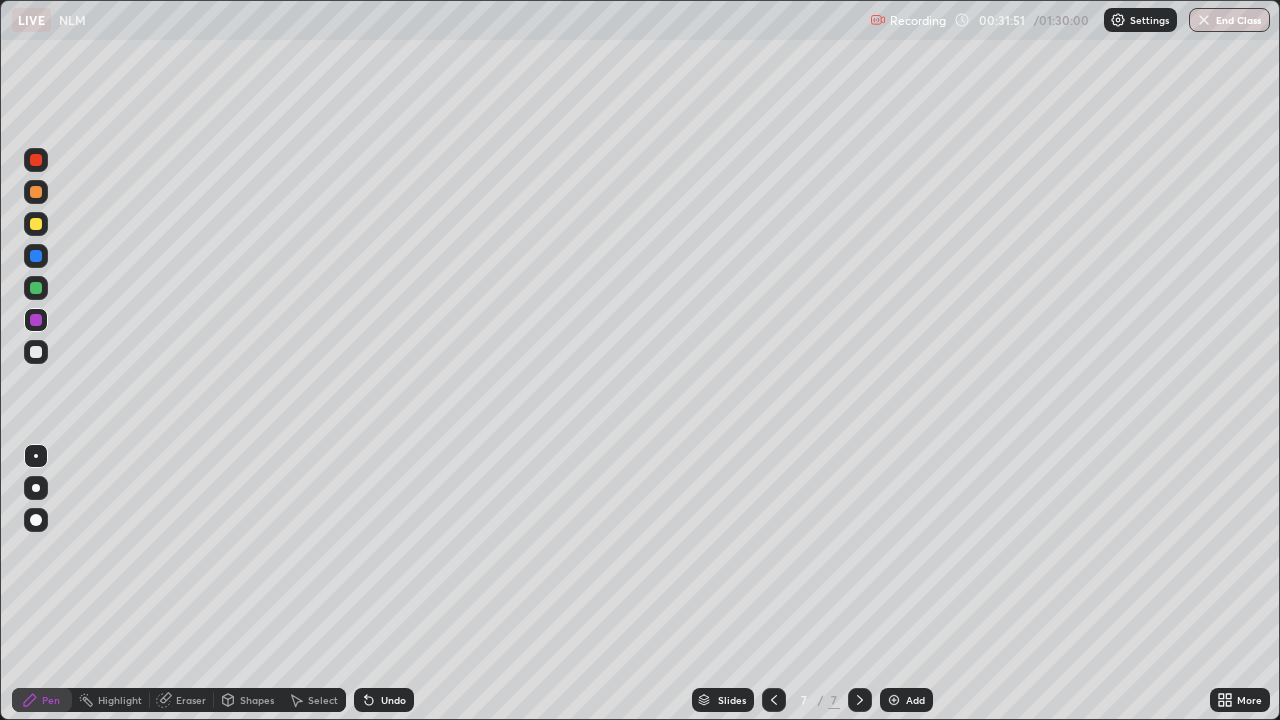 click 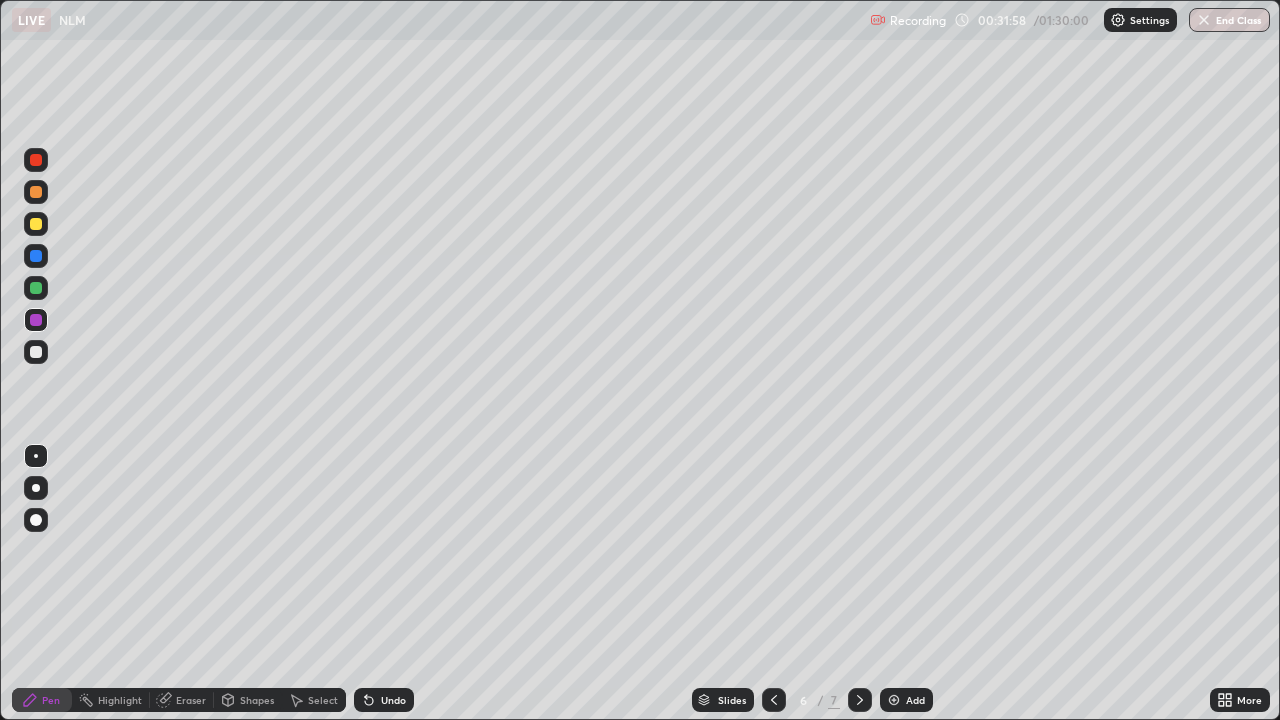 click at bounding box center [860, 700] 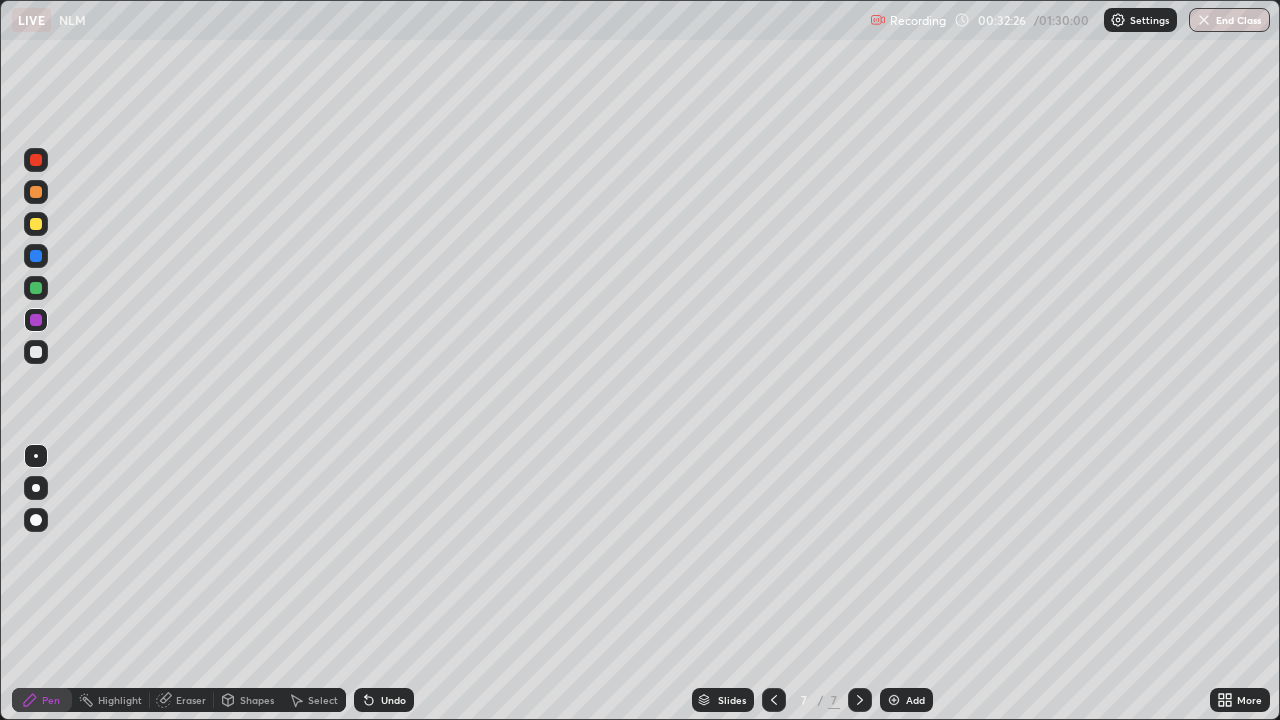 click 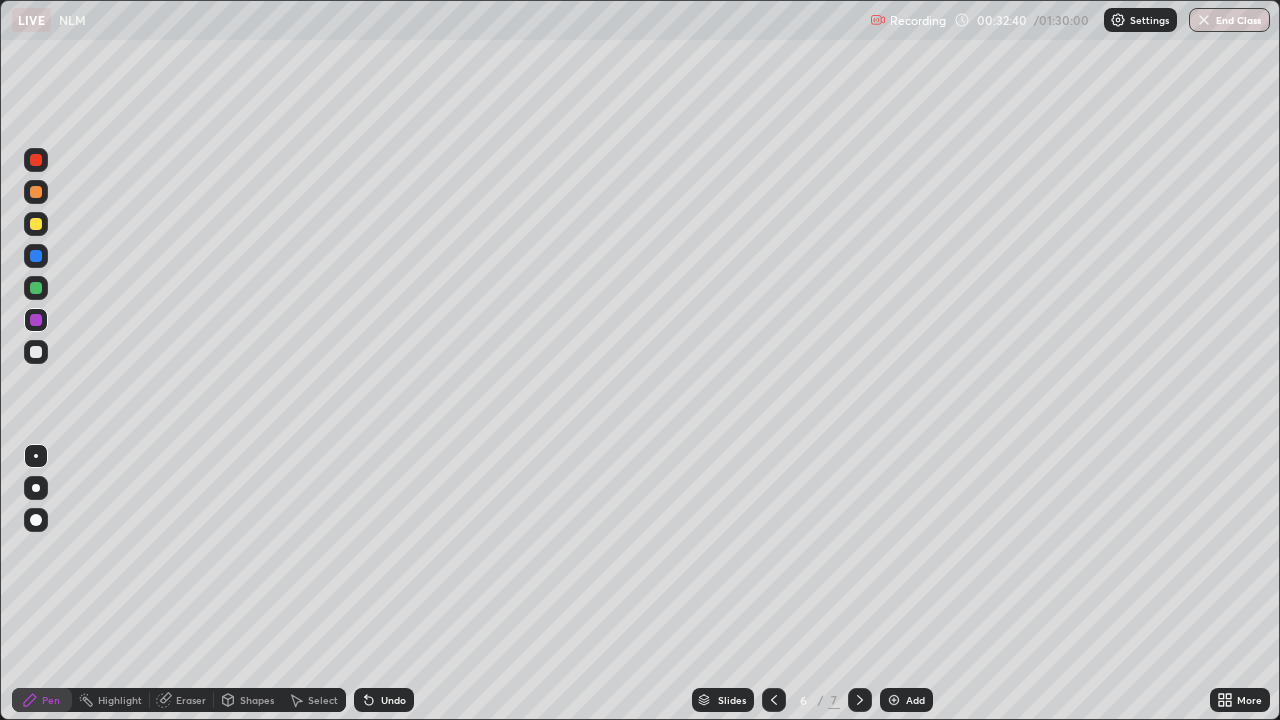 click 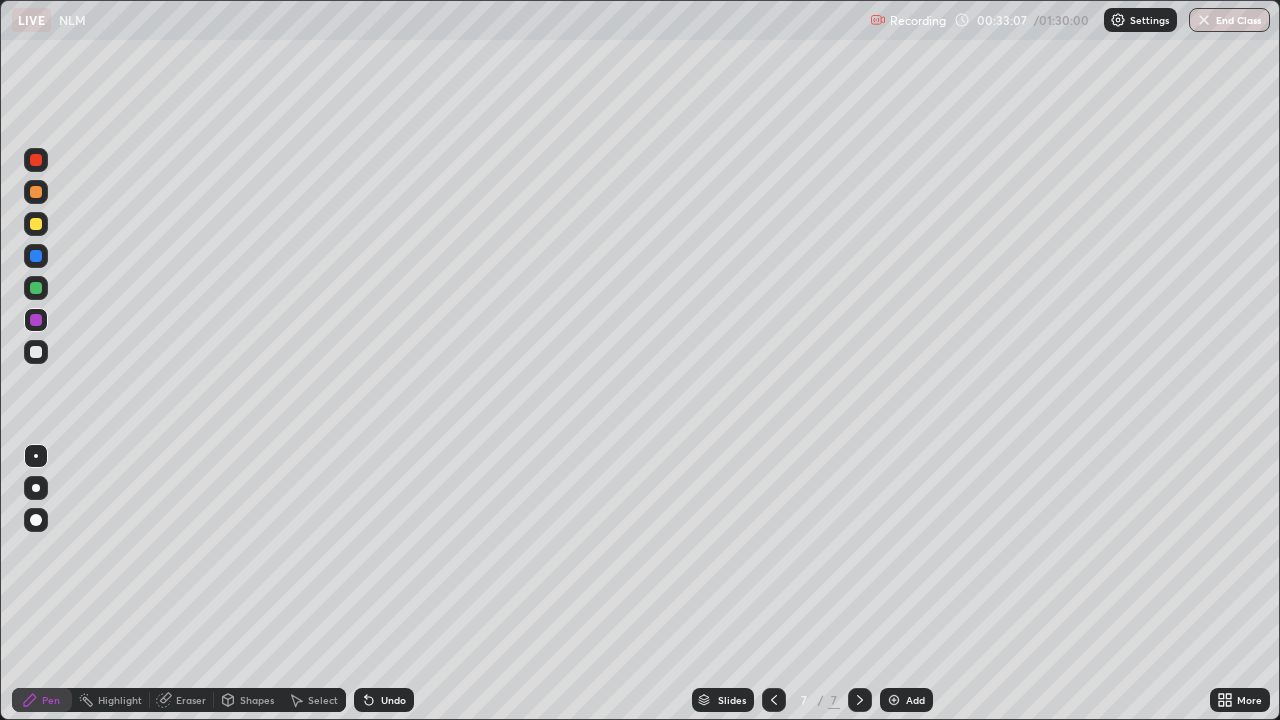click 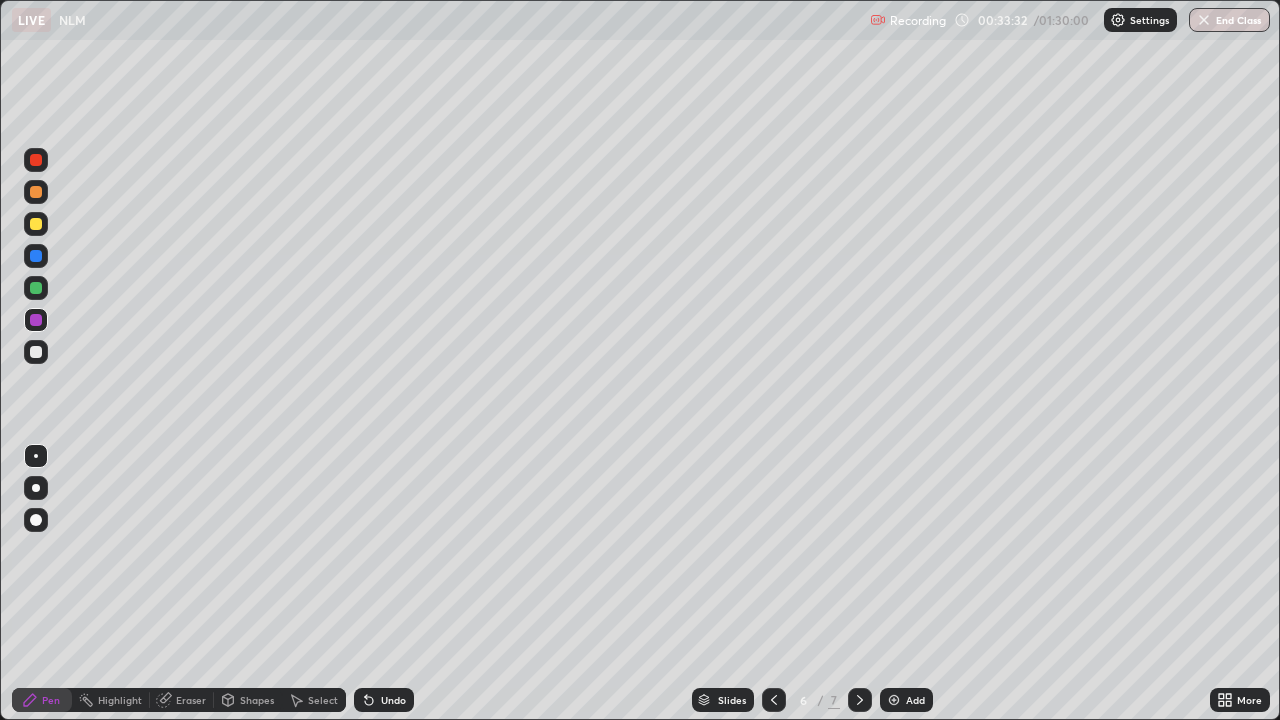 click 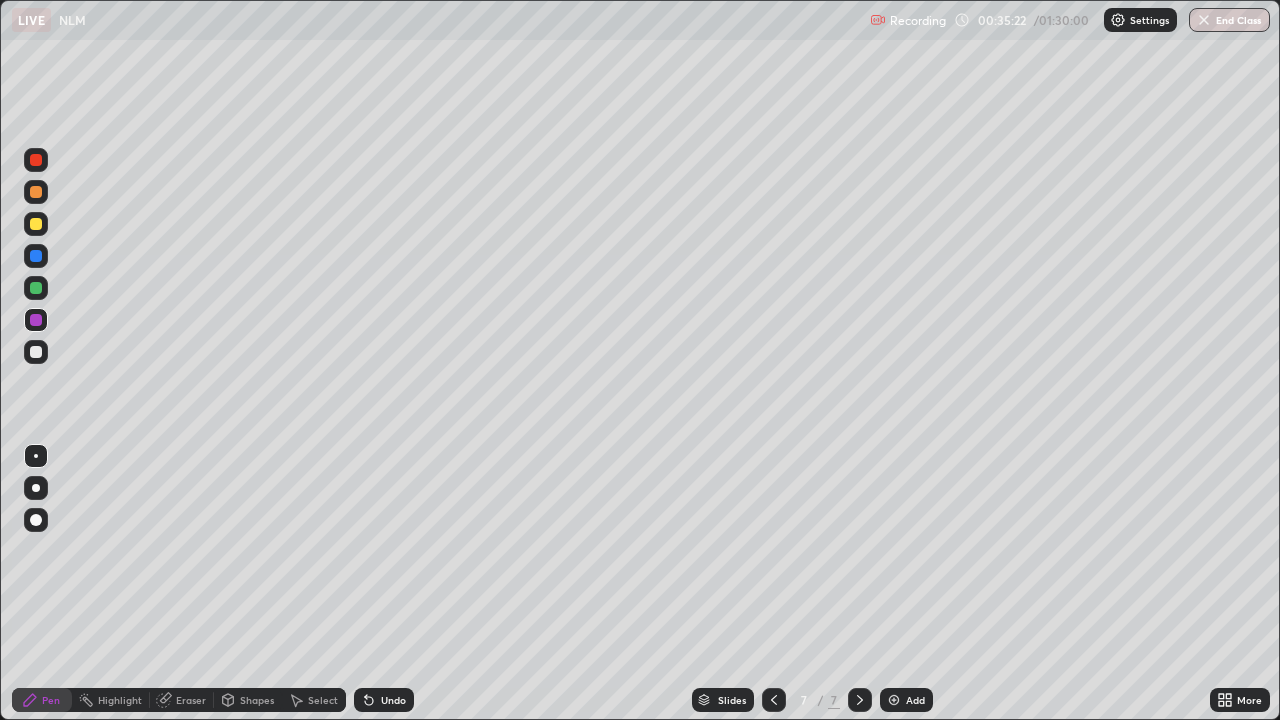 click 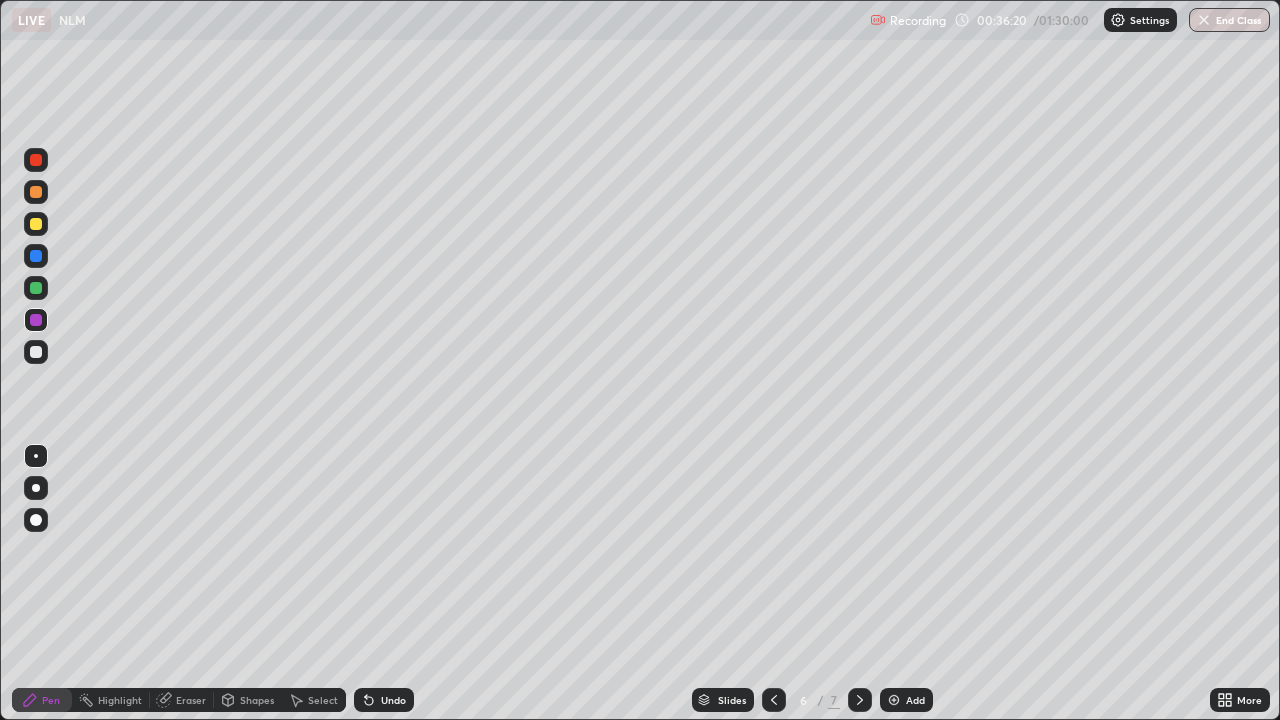 click 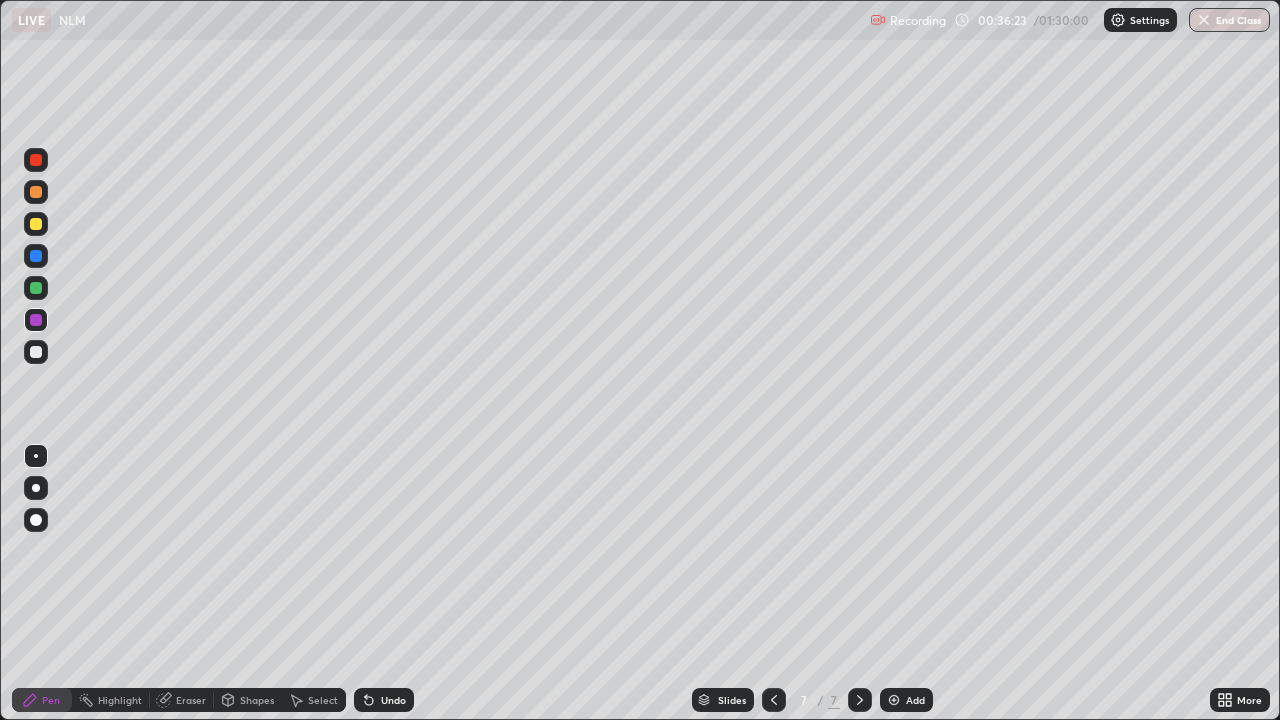 click 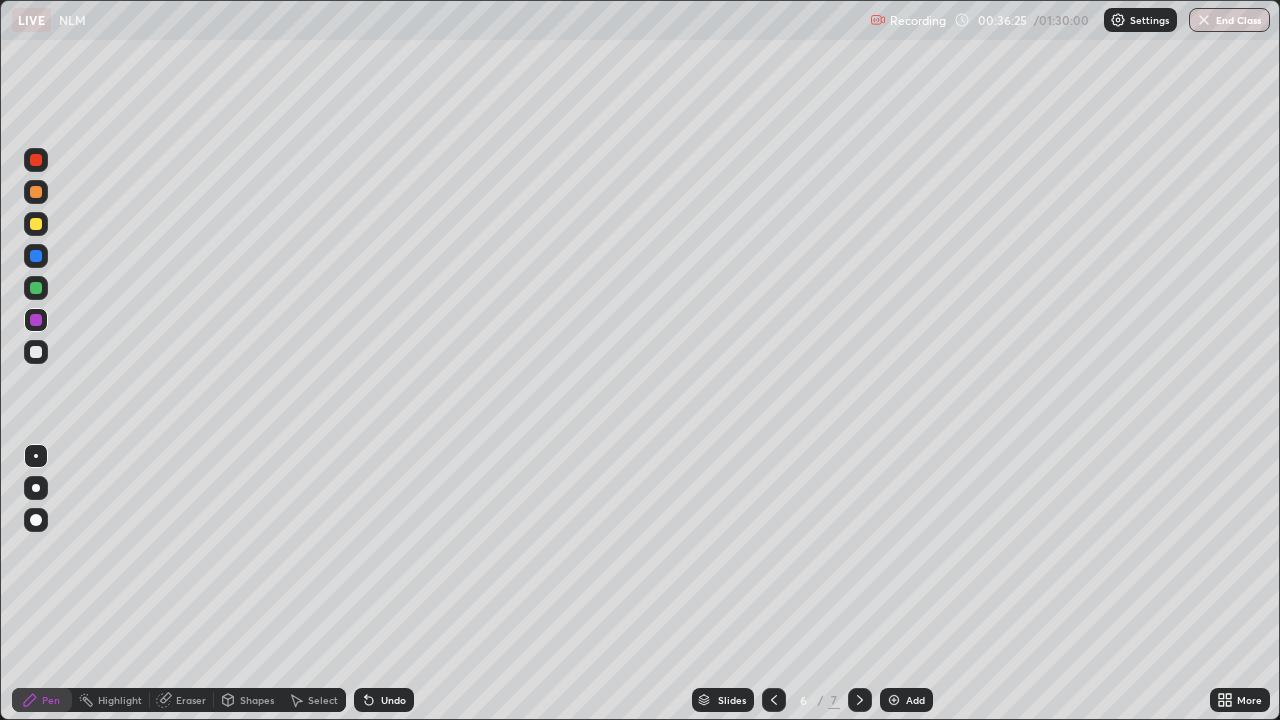click 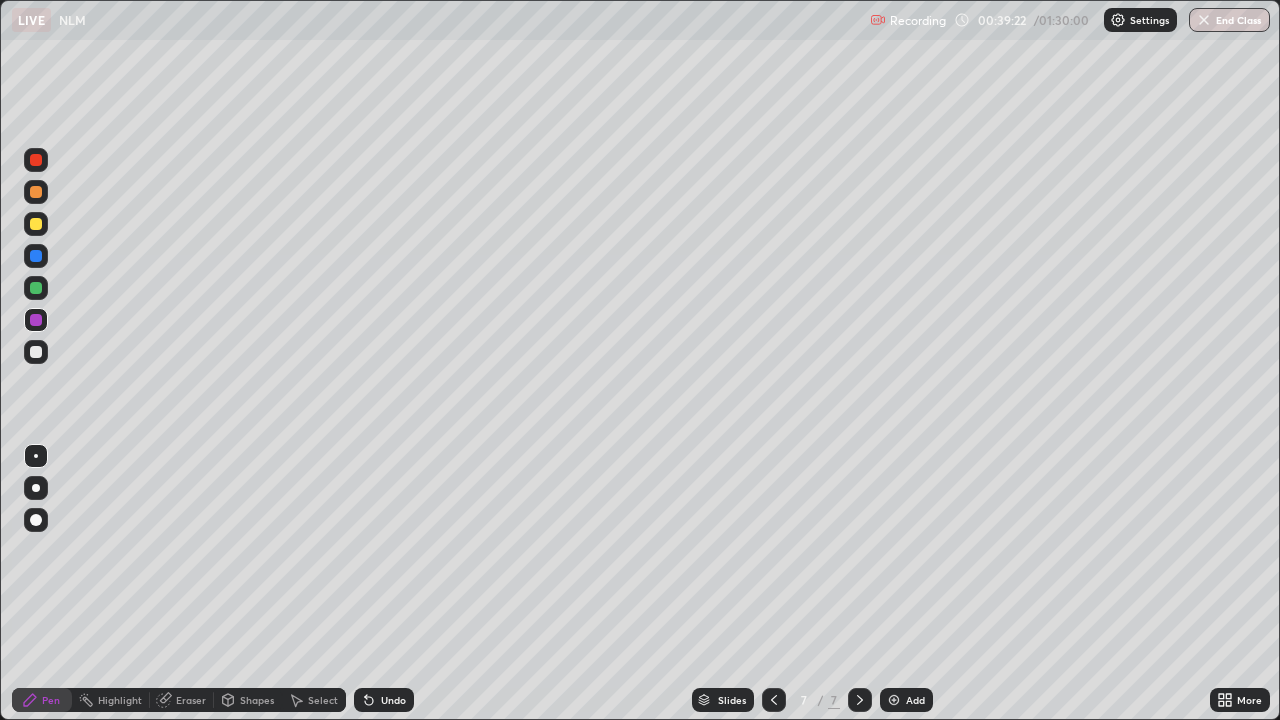 click at bounding box center (894, 700) 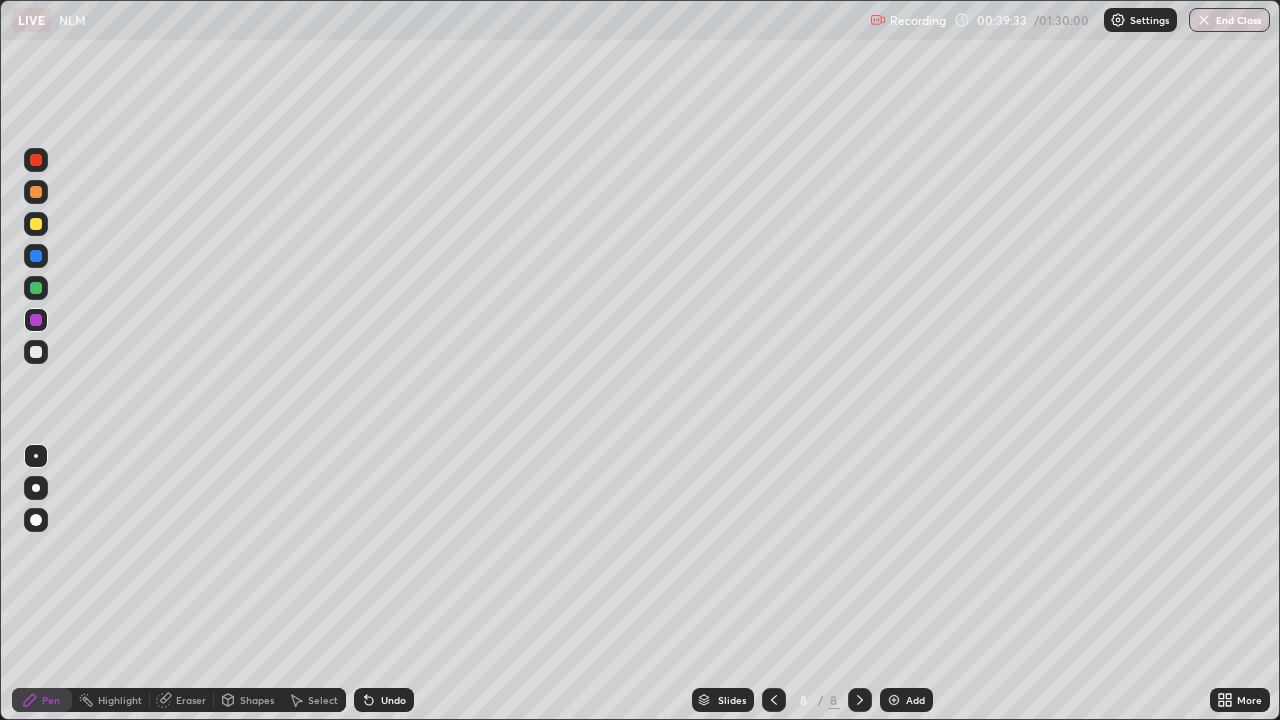 click at bounding box center [36, 192] 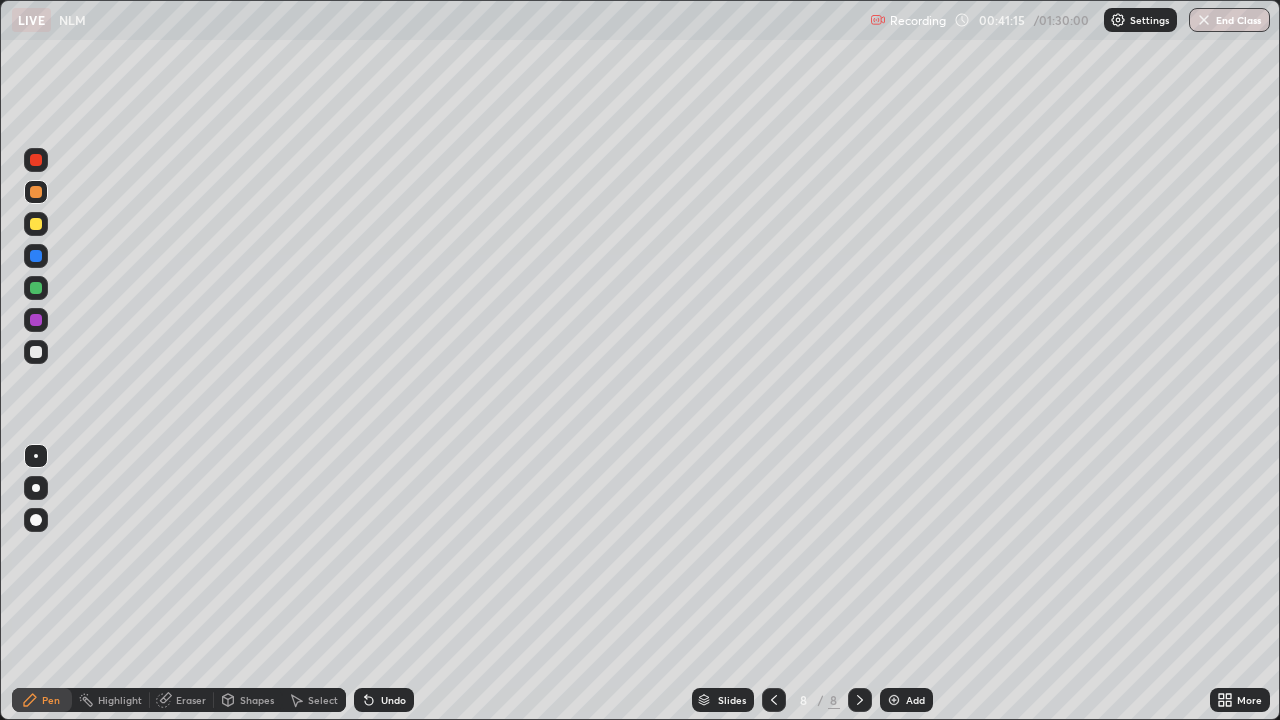 click at bounding box center [36, 224] 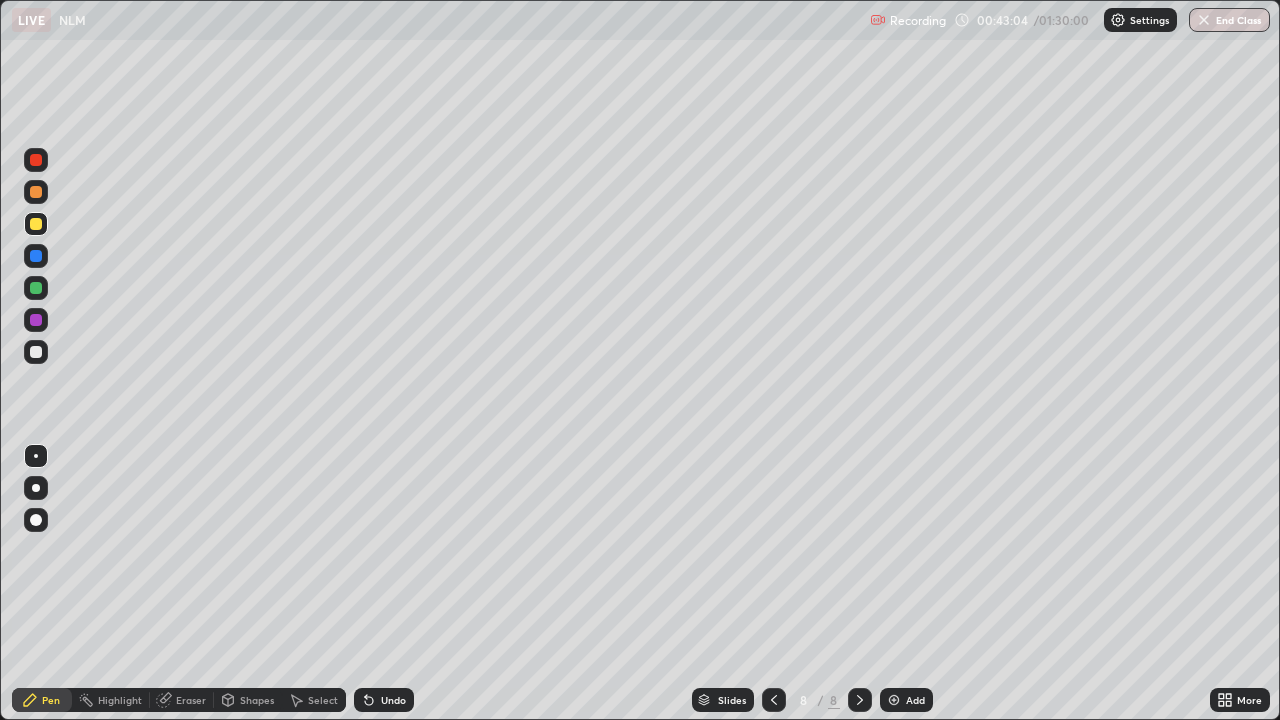 click on "Eraser" at bounding box center [191, 700] 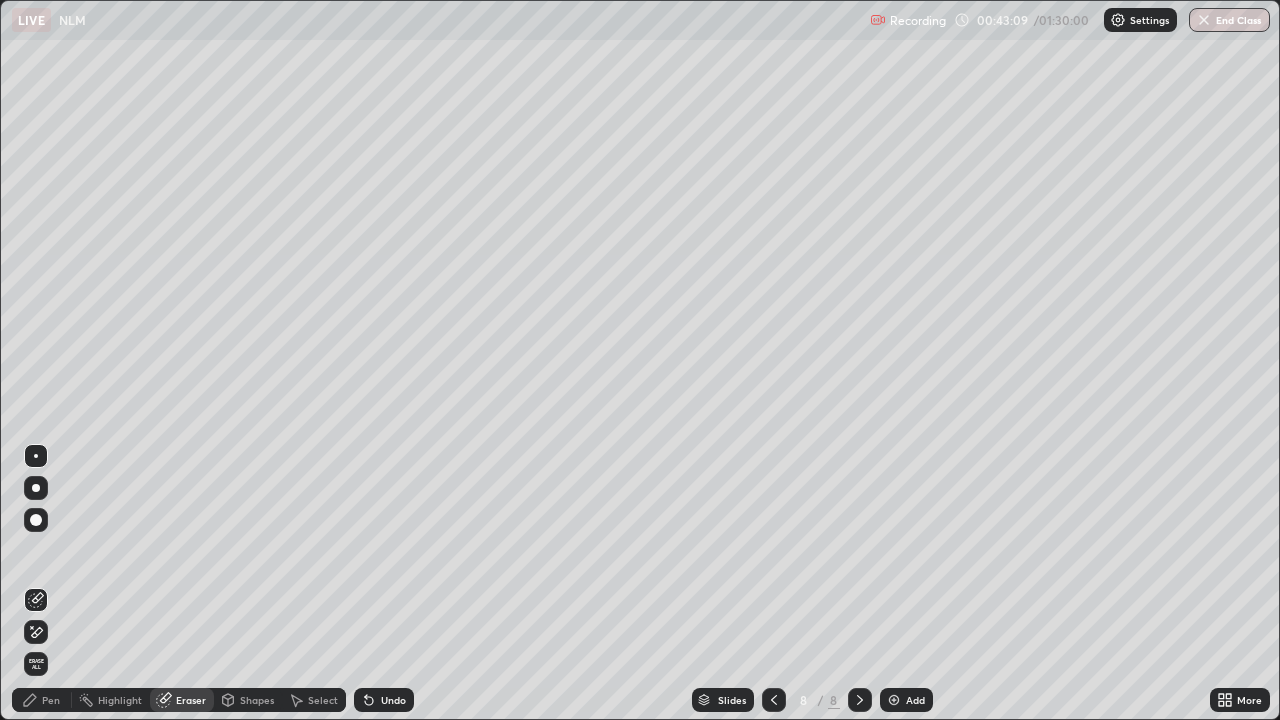 click on "Pen" at bounding box center (51, 700) 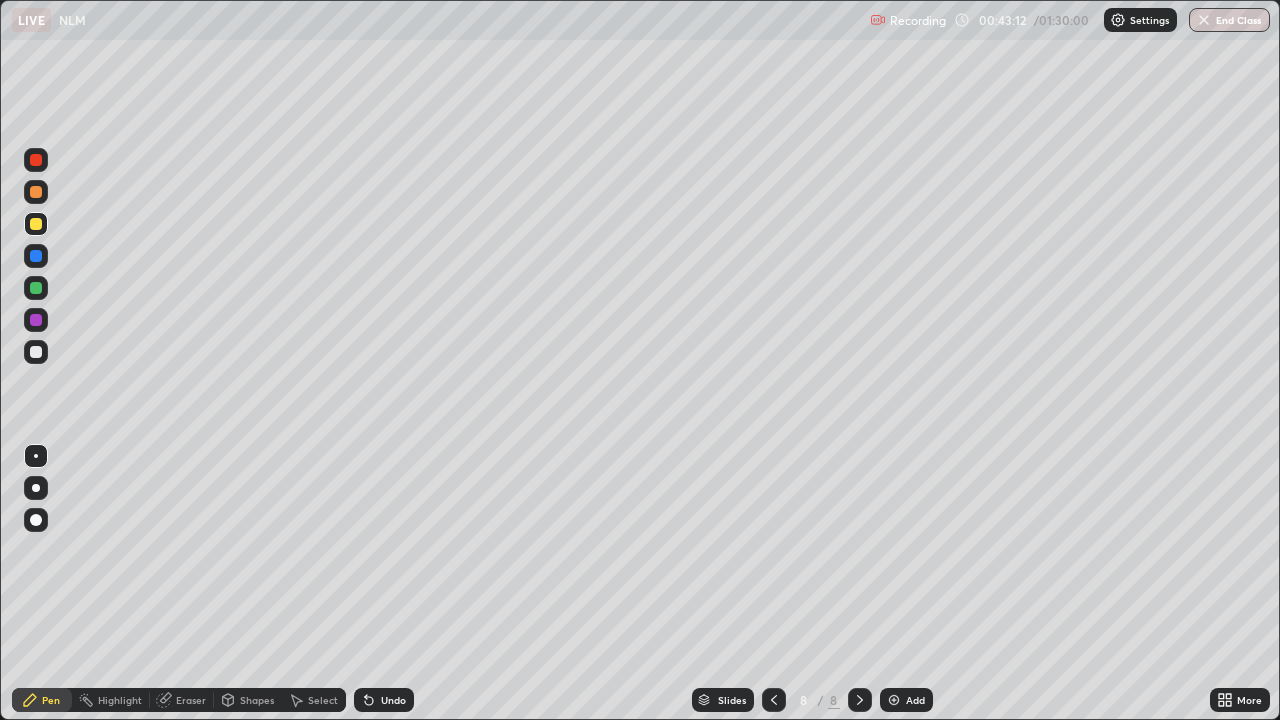 click on "Pen" at bounding box center (51, 700) 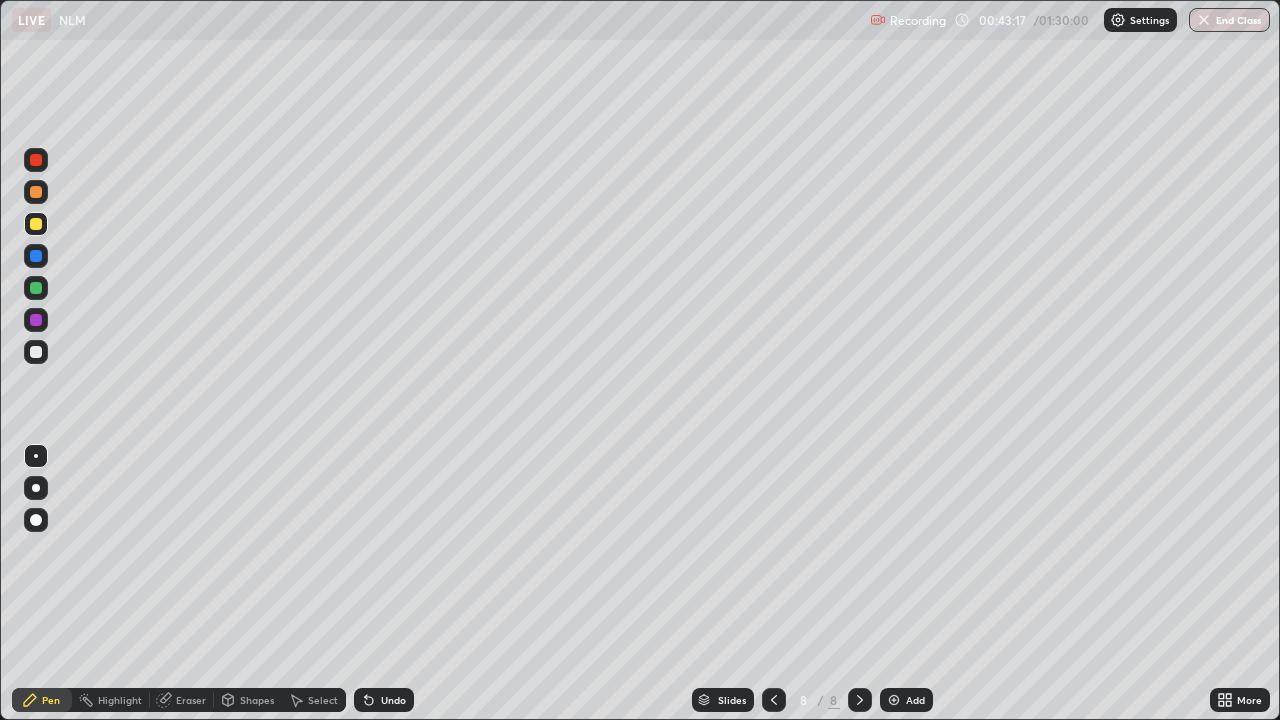 click on "Undo" at bounding box center (384, 700) 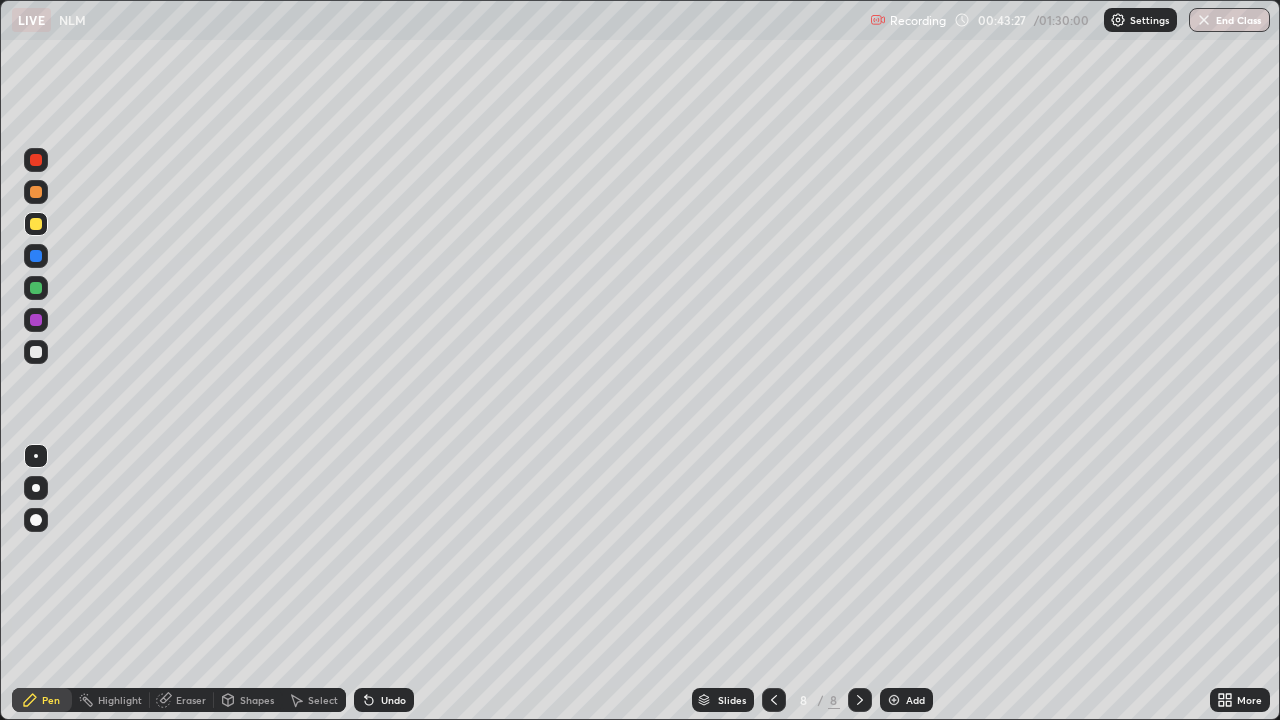 click on "Undo" at bounding box center (384, 700) 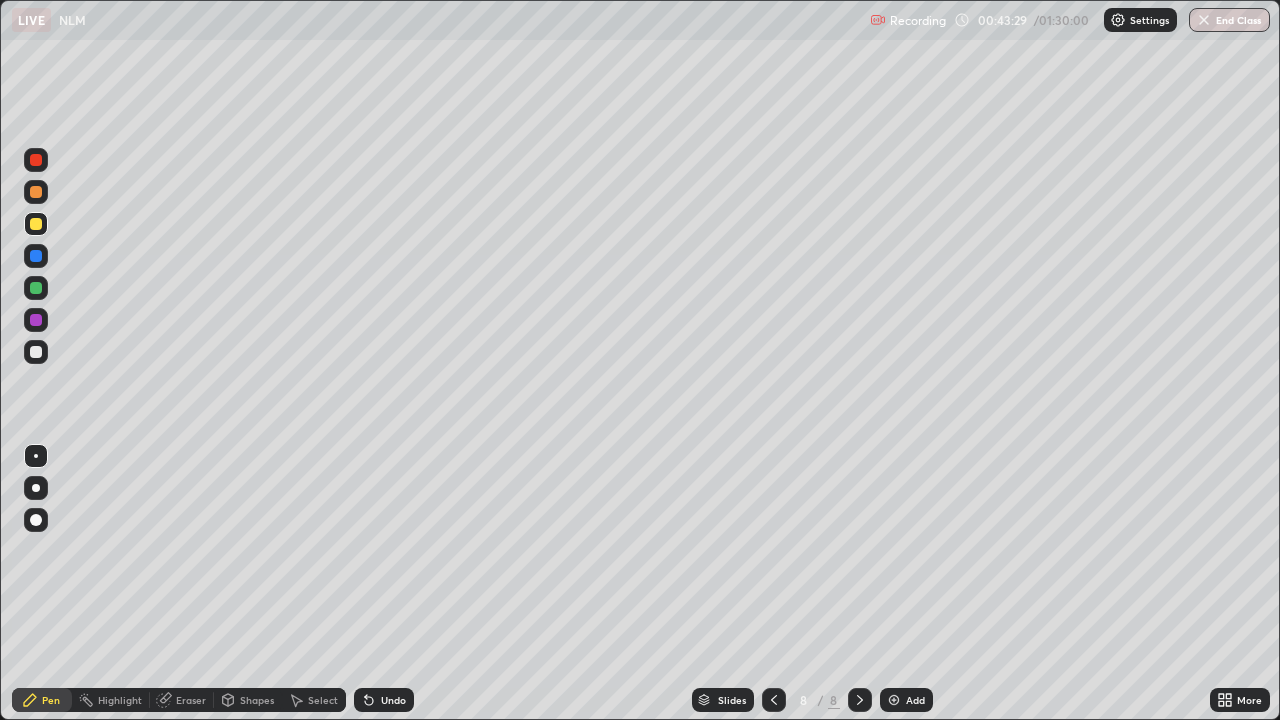 click on "Undo" at bounding box center (393, 700) 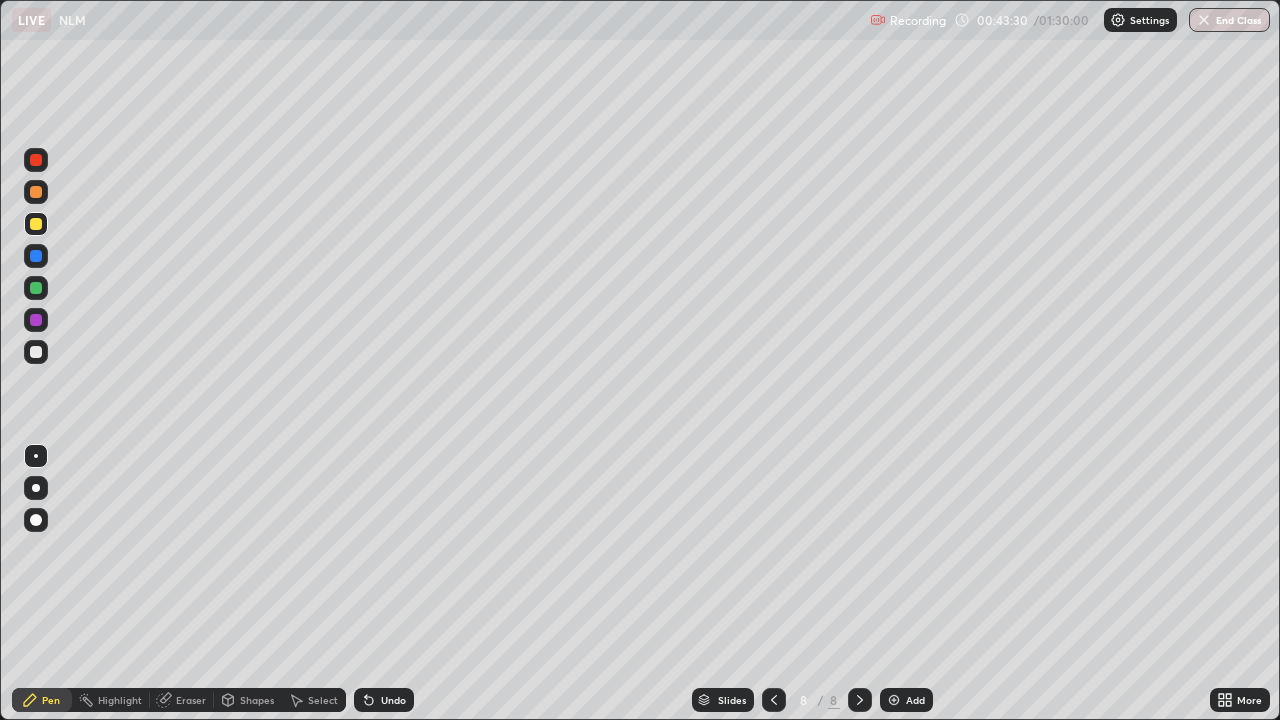 click on "Undo" at bounding box center [393, 700] 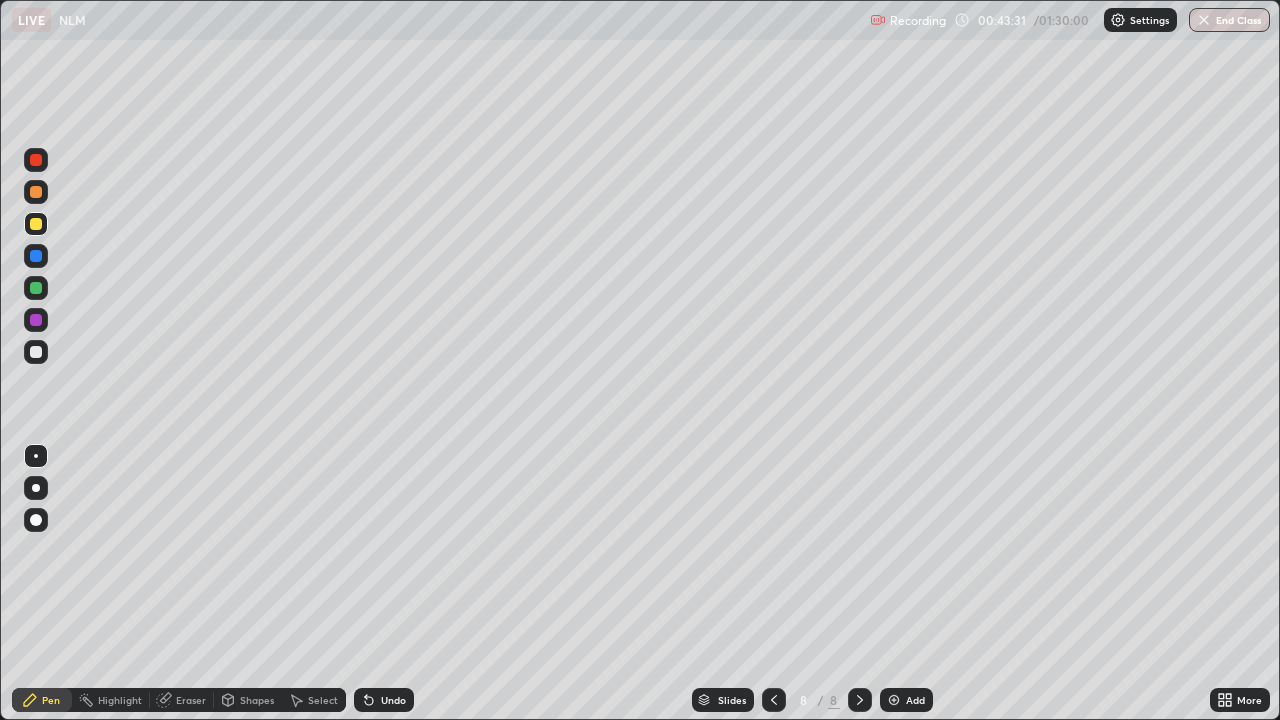 click on "Undo" at bounding box center [384, 700] 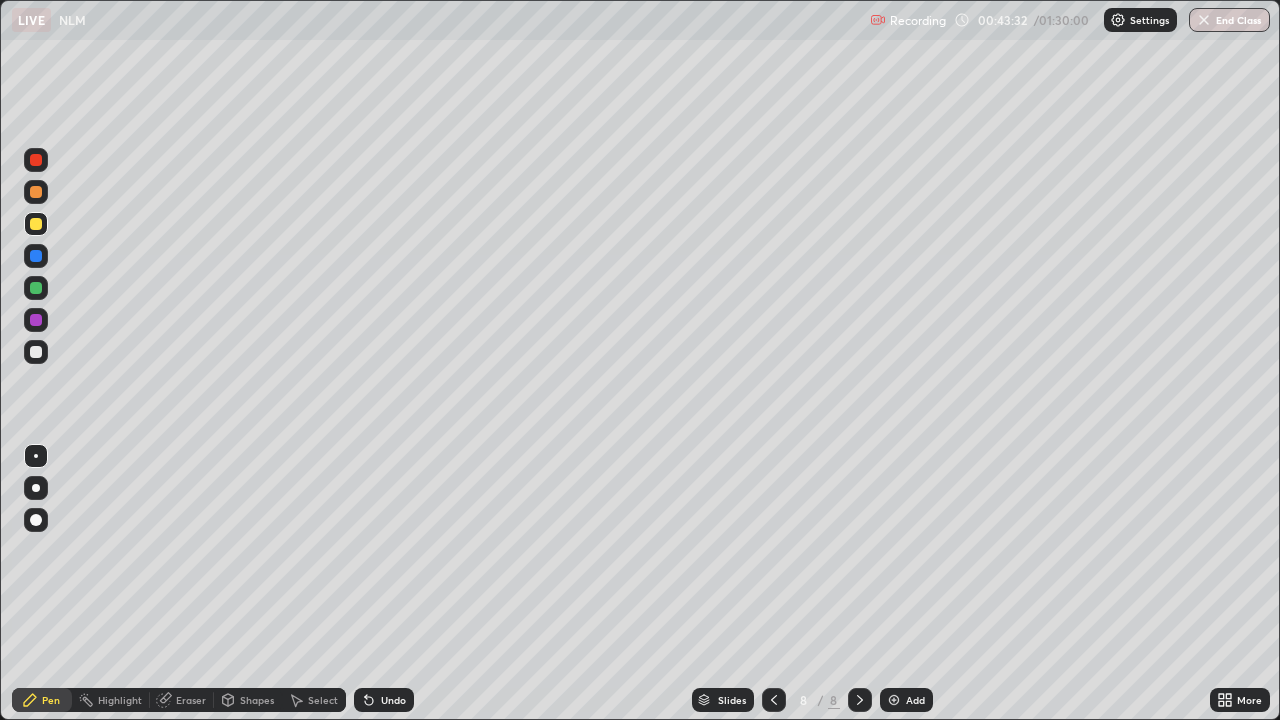 click on "Eraser" at bounding box center [182, 700] 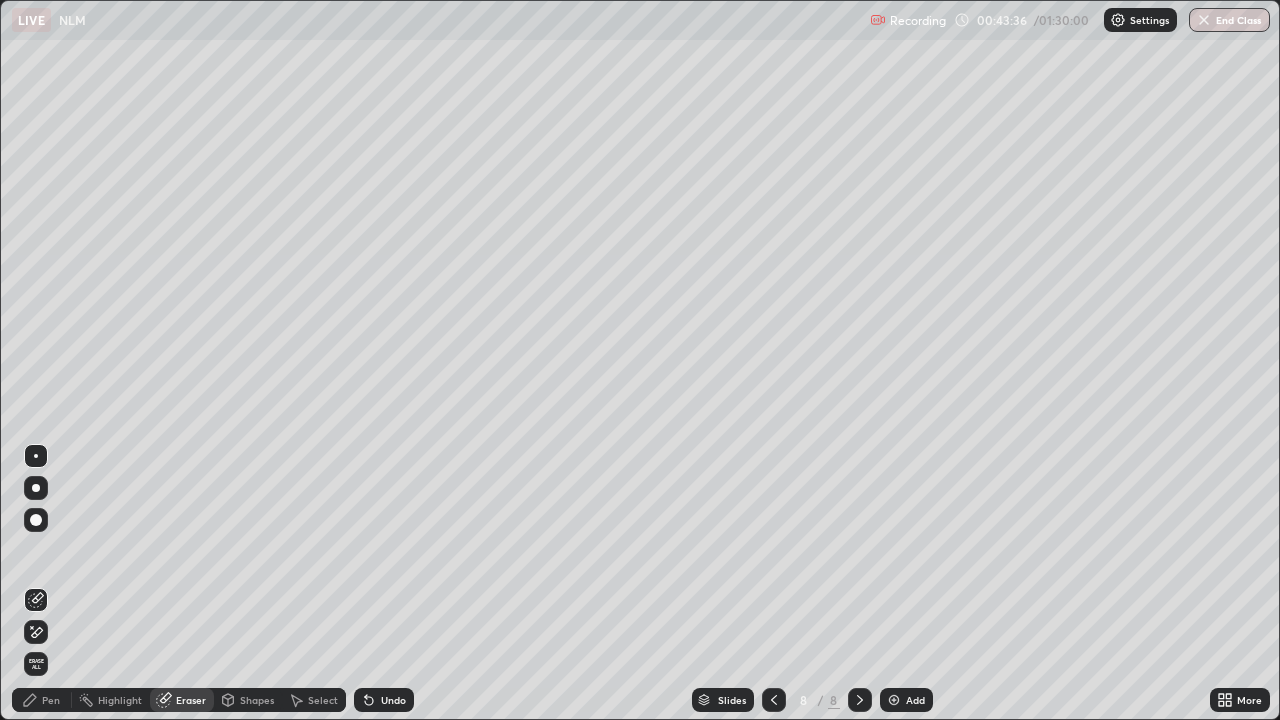 click on "Pen" at bounding box center [51, 700] 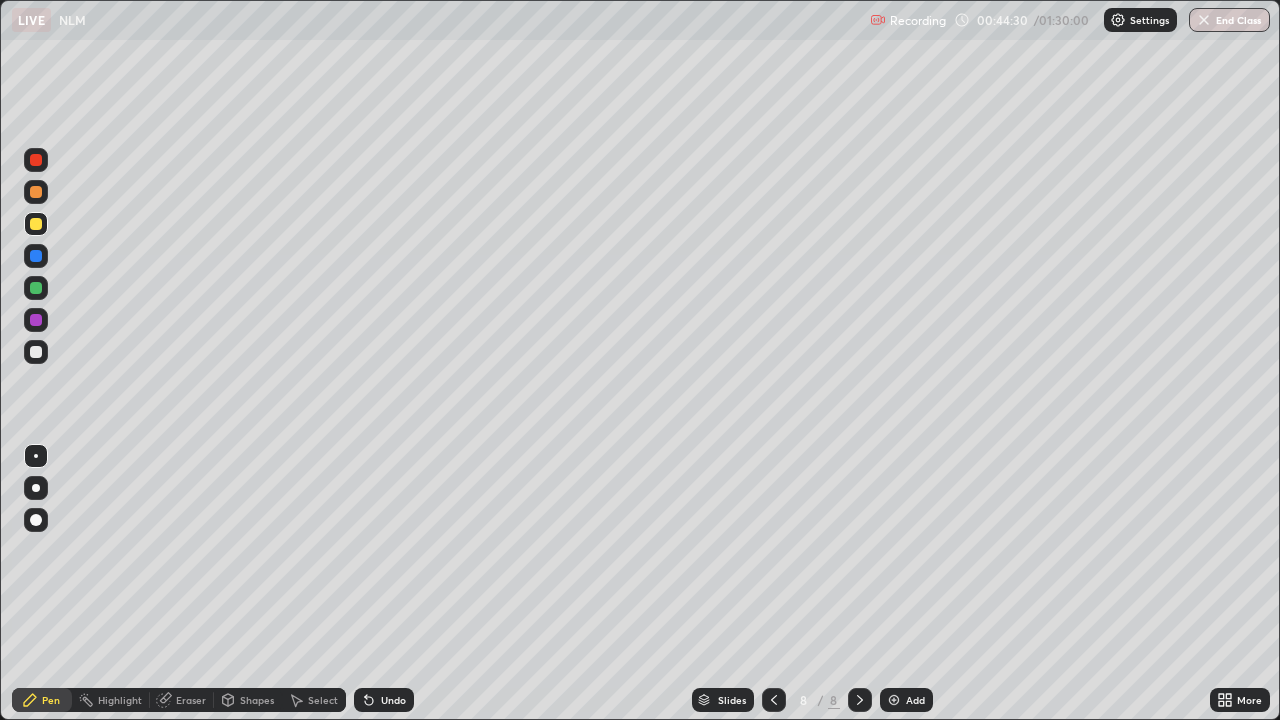 click at bounding box center [894, 700] 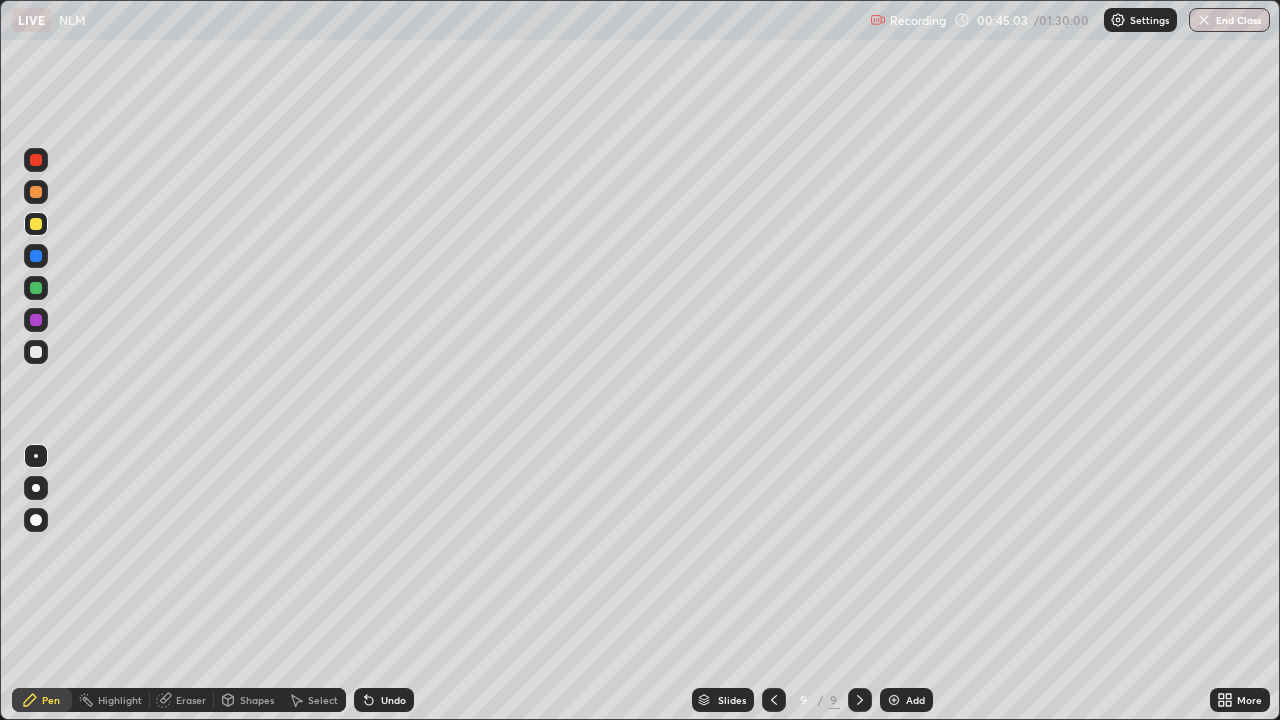 click at bounding box center [36, 352] 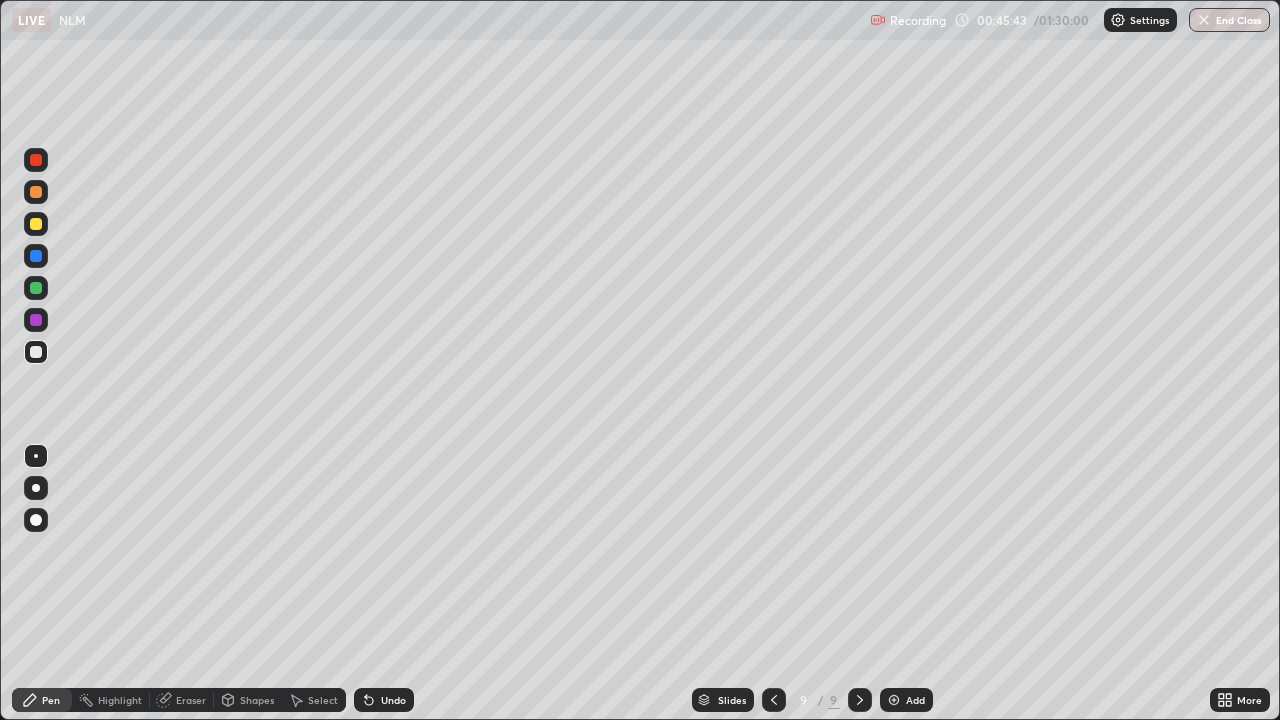 click 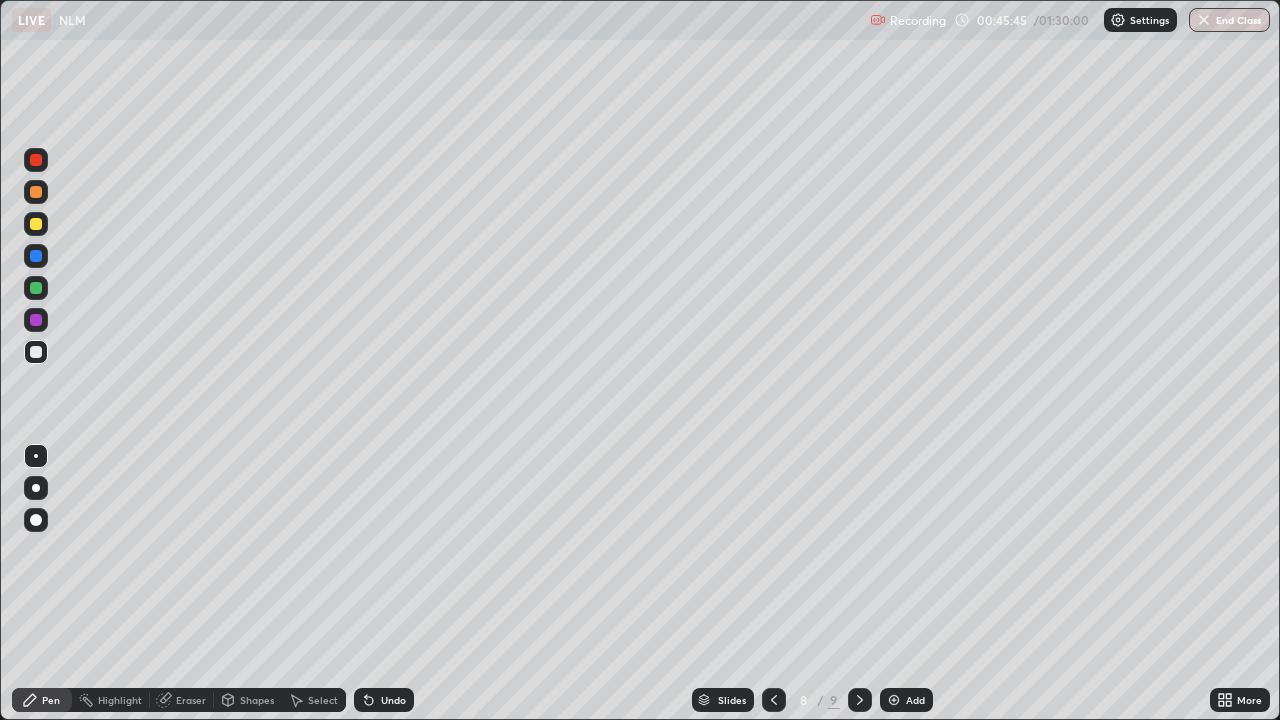 click 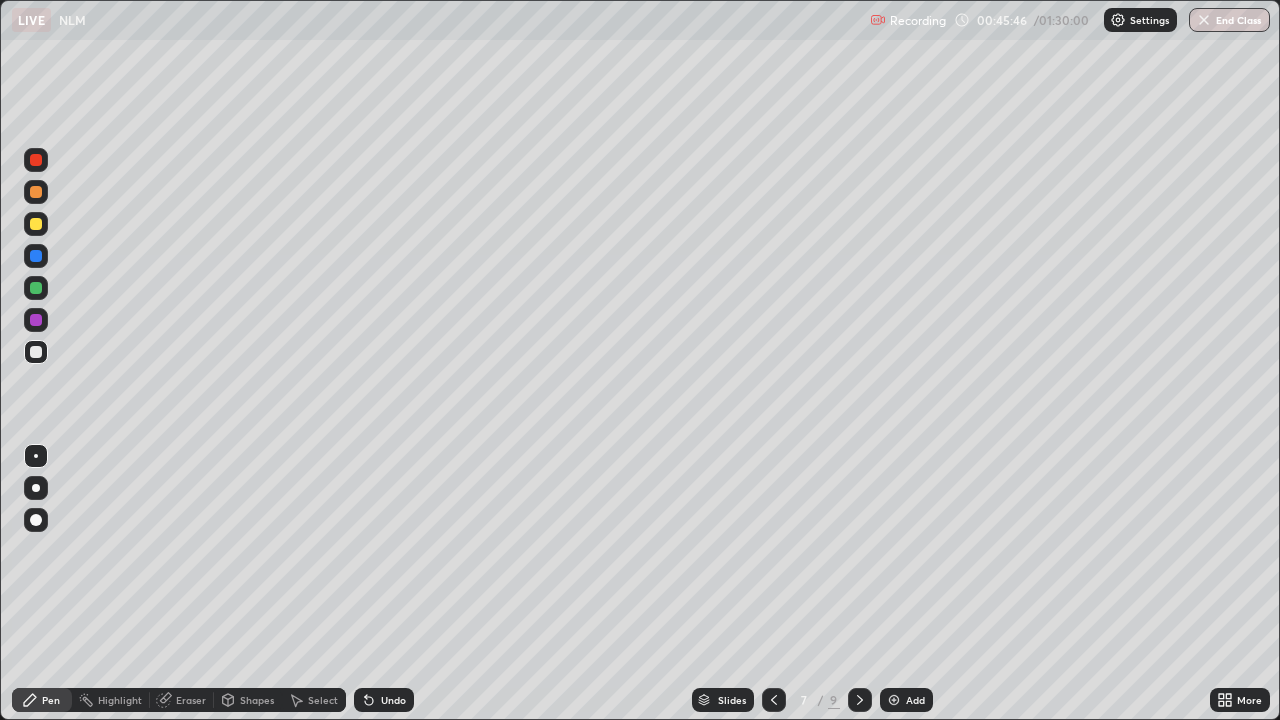 click 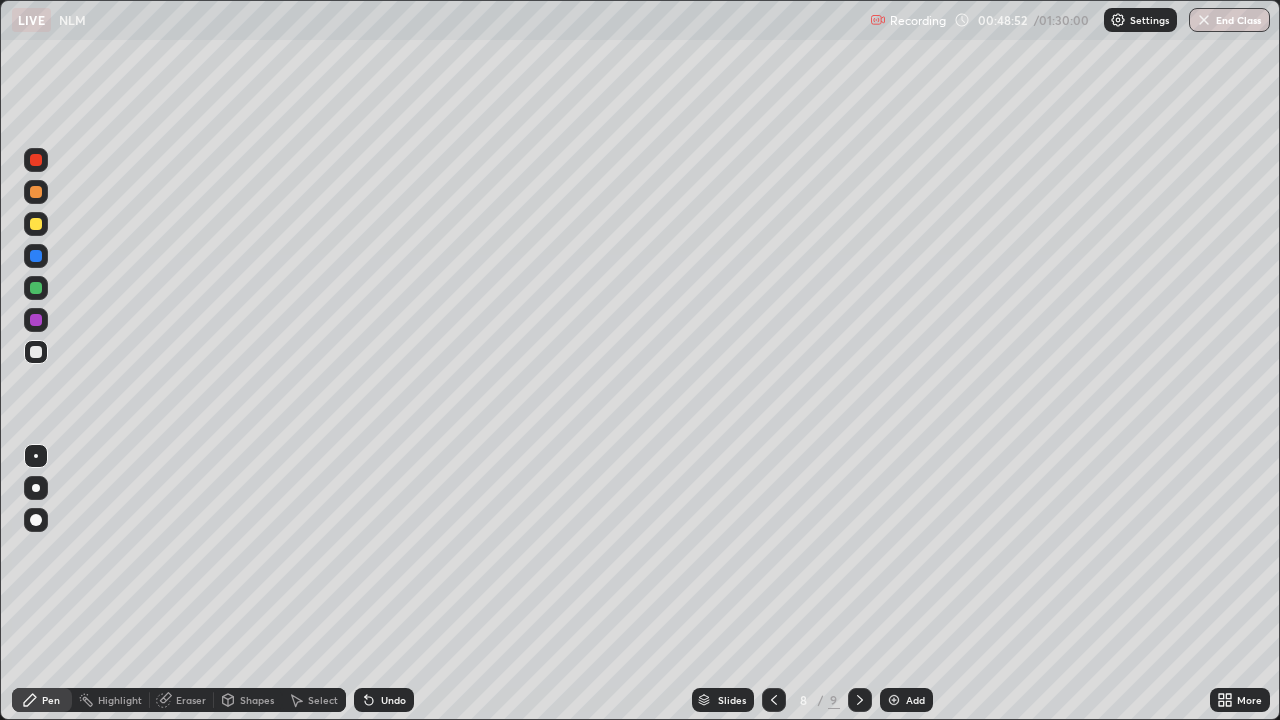 click 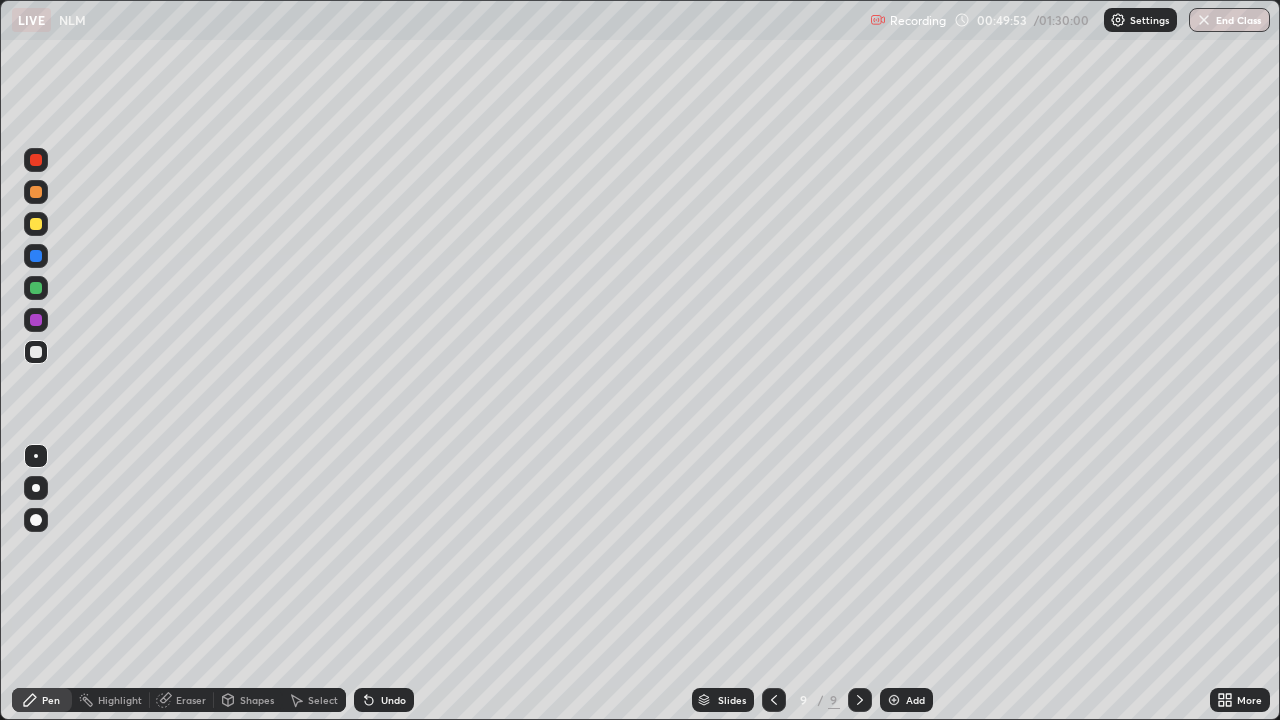 click 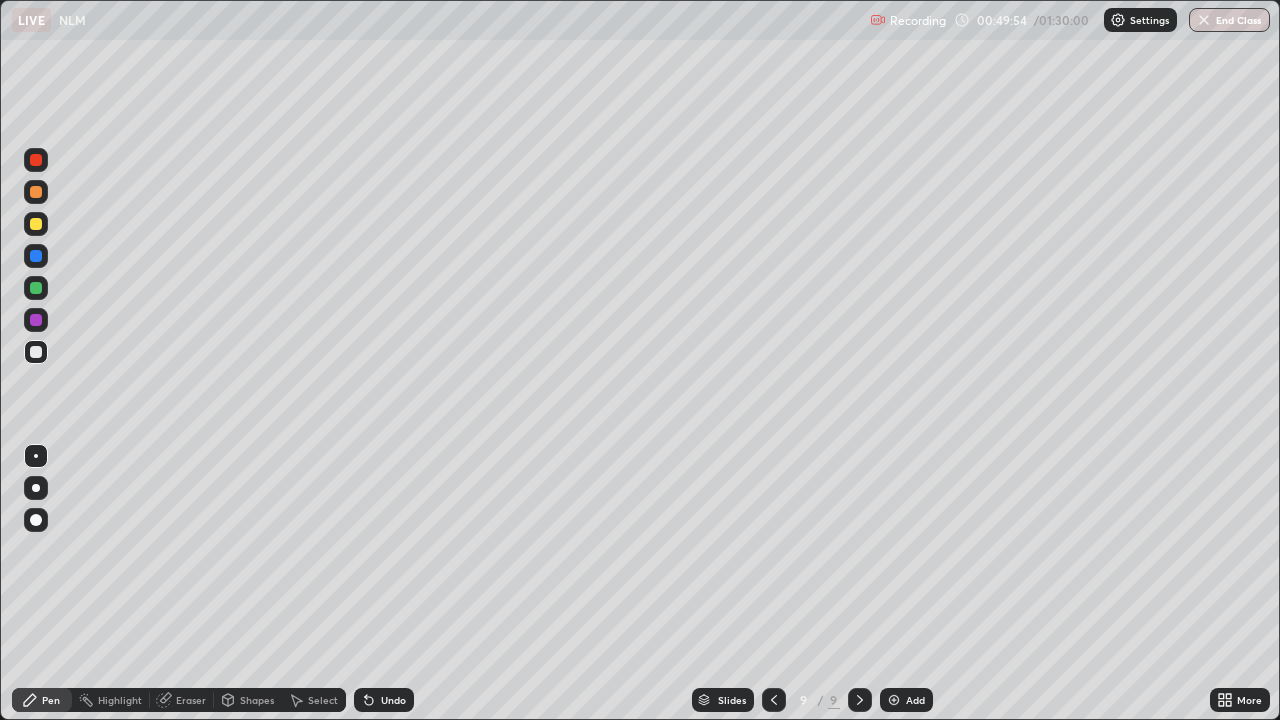 click at bounding box center (894, 700) 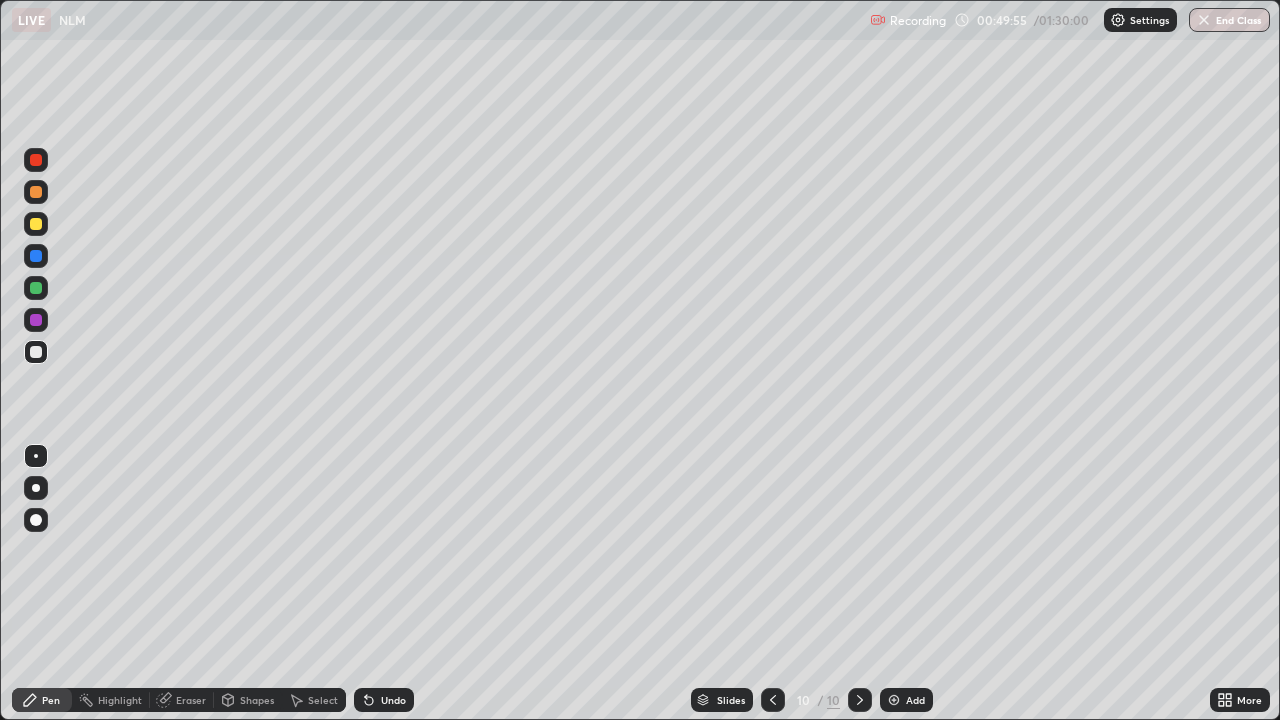 click at bounding box center [36, 160] 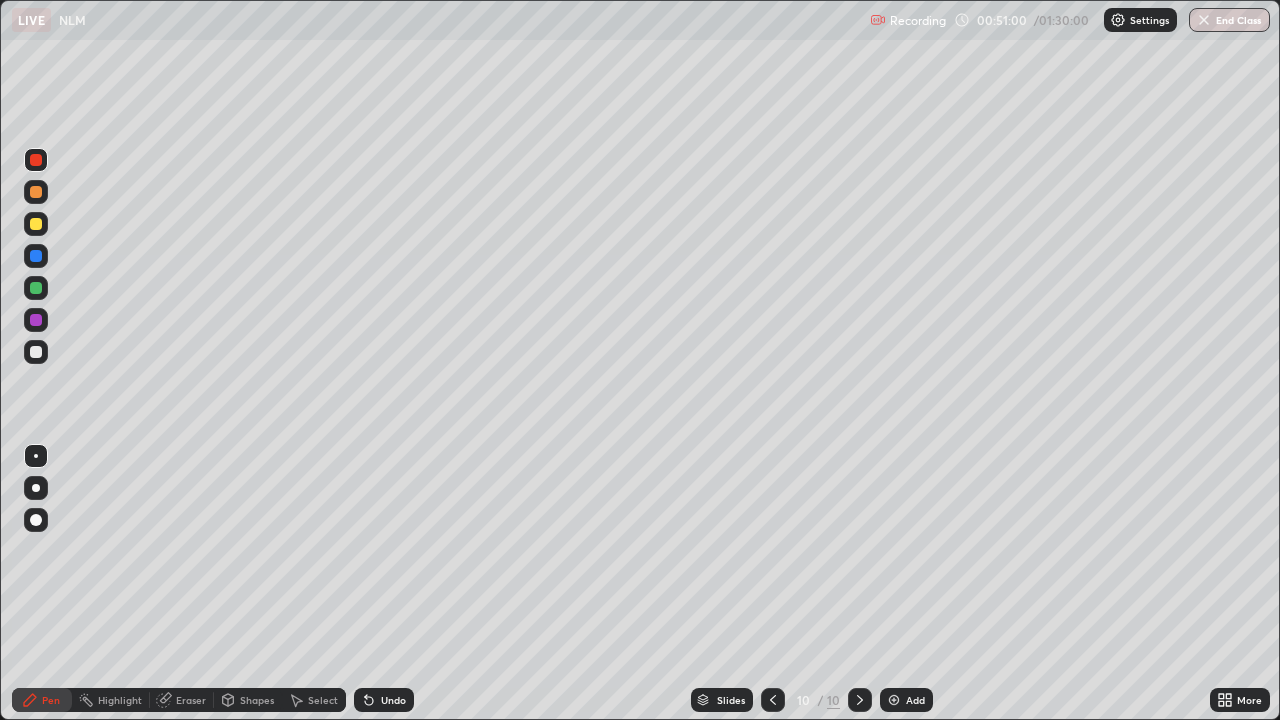 click at bounding box center (36, 224) 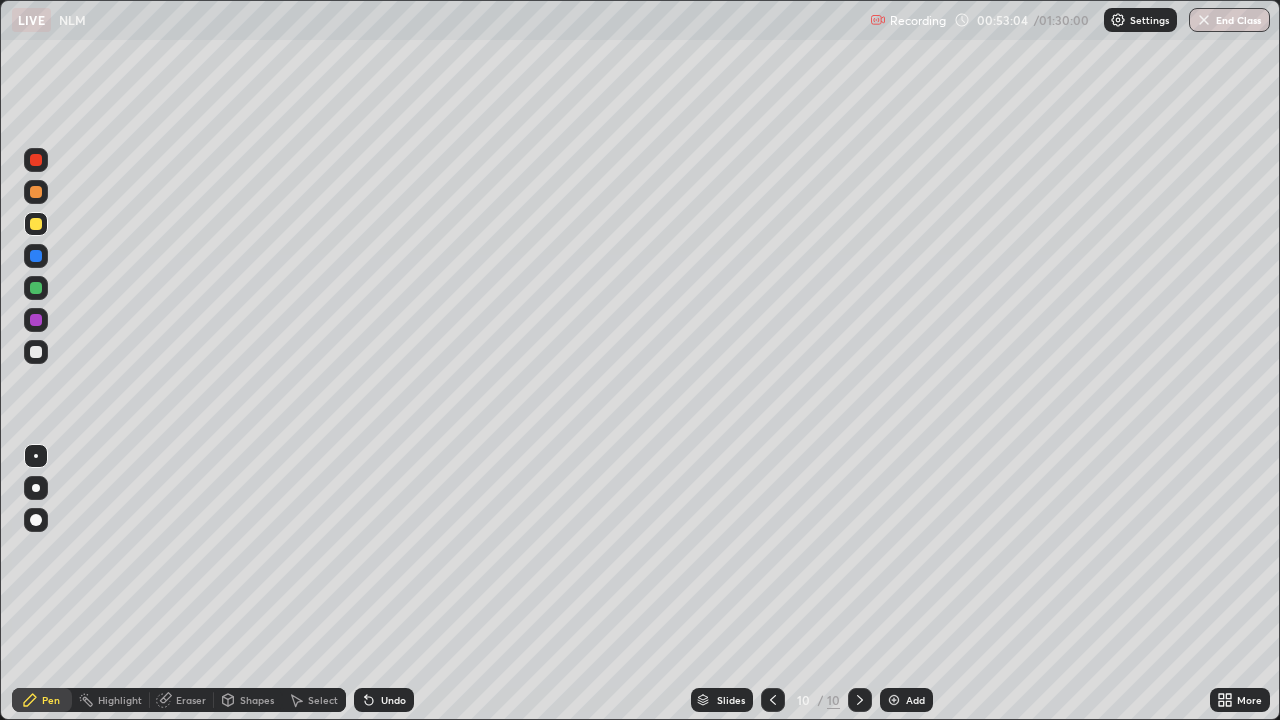 click at bounding box center [36, 288] 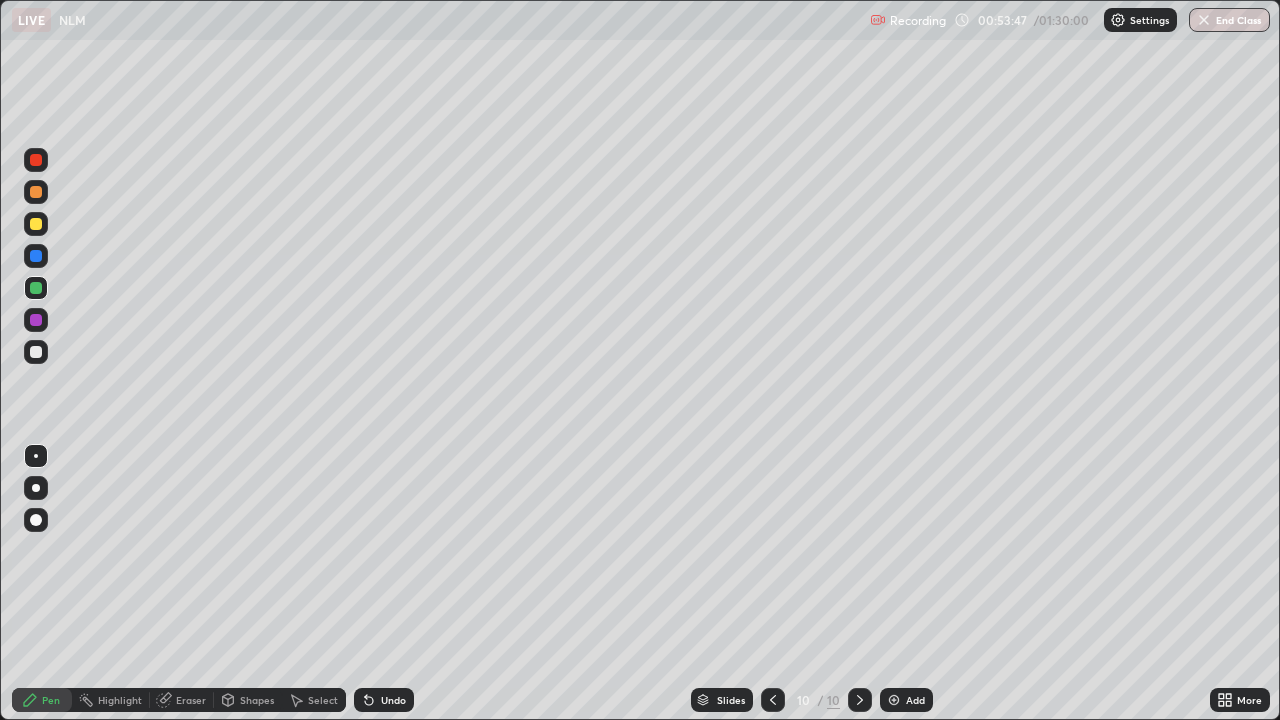click at bounding box center (36, 192) 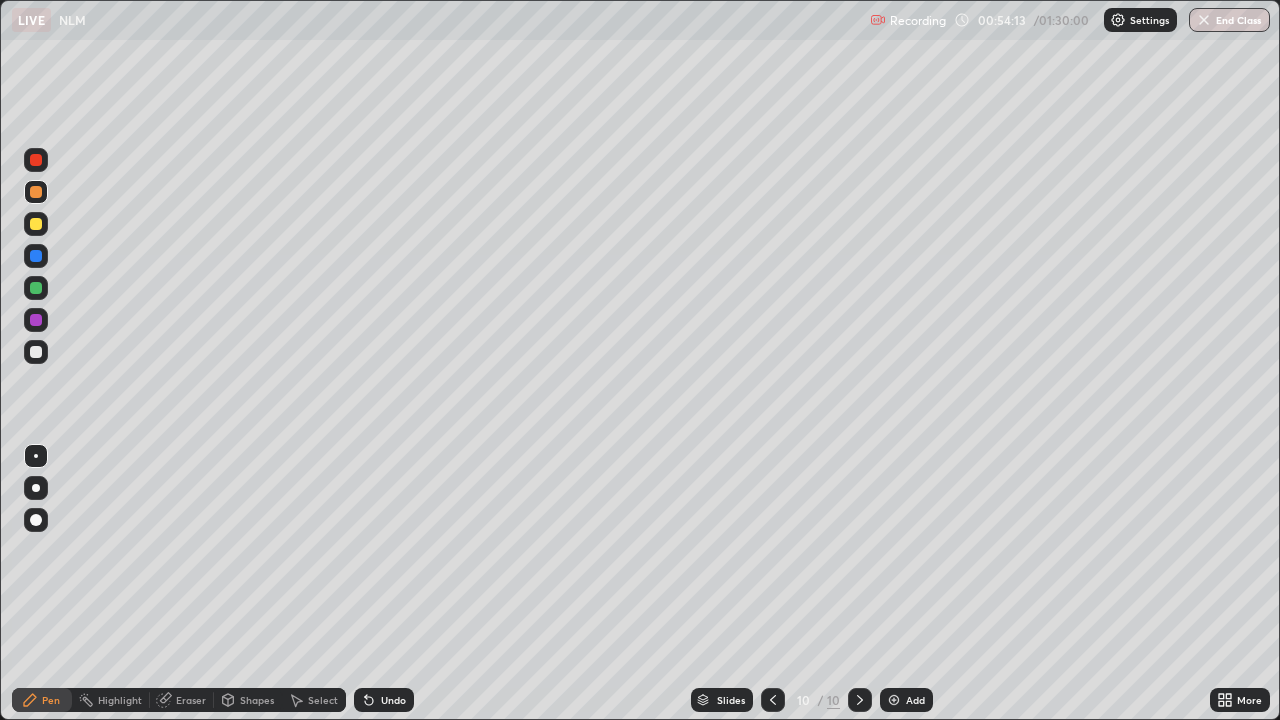 click at bounding box center (36, 352) 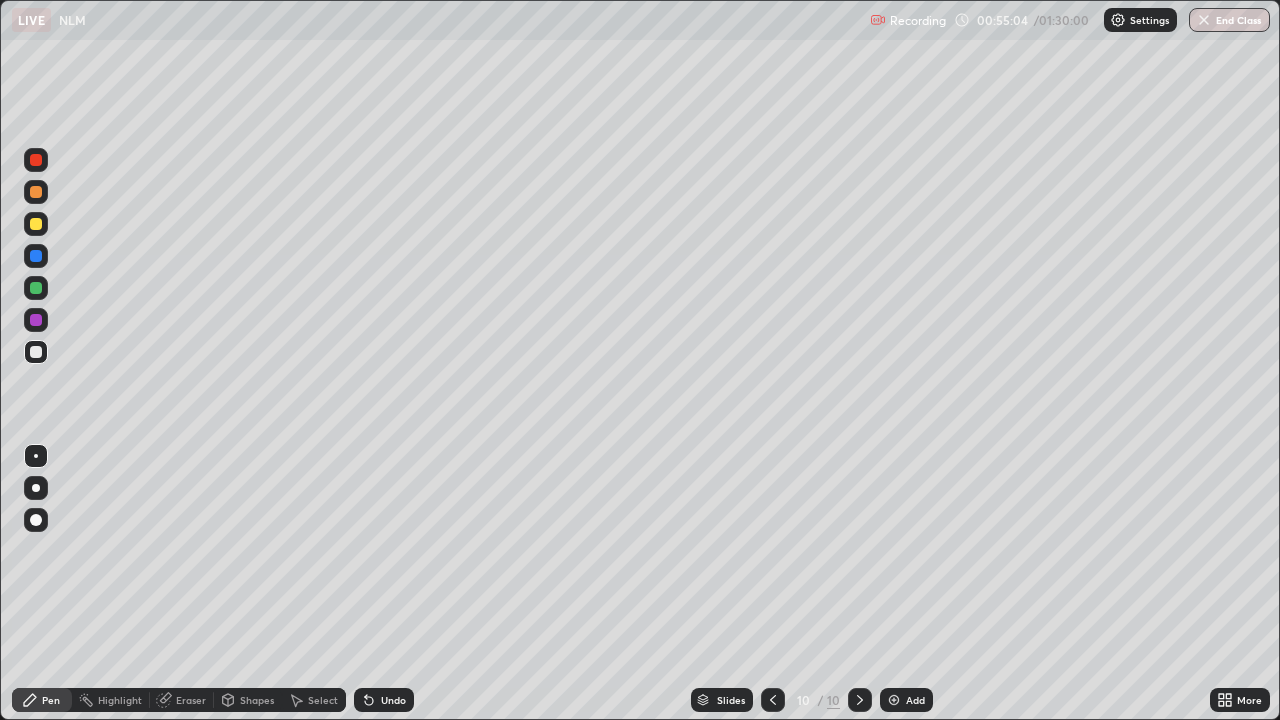 click at bounding box center (894, 700) 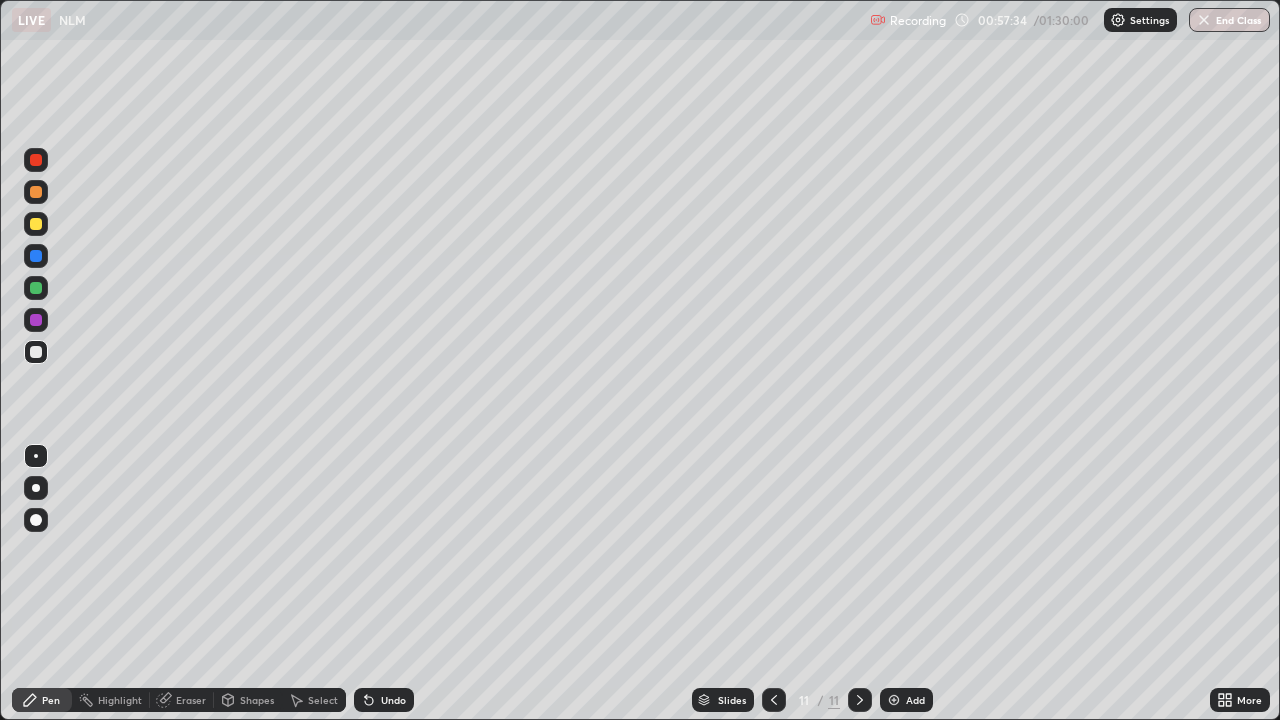 click at bounding box center [36, 352] 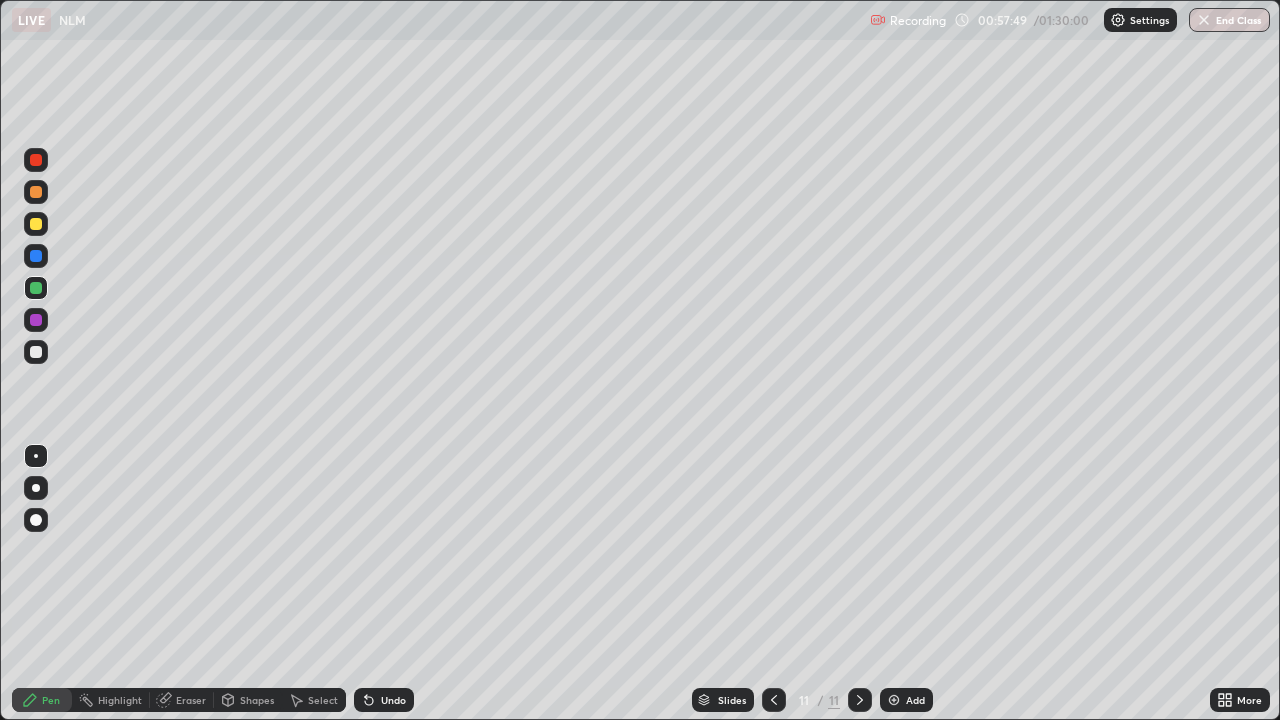 click at bounding box center (36, 256) 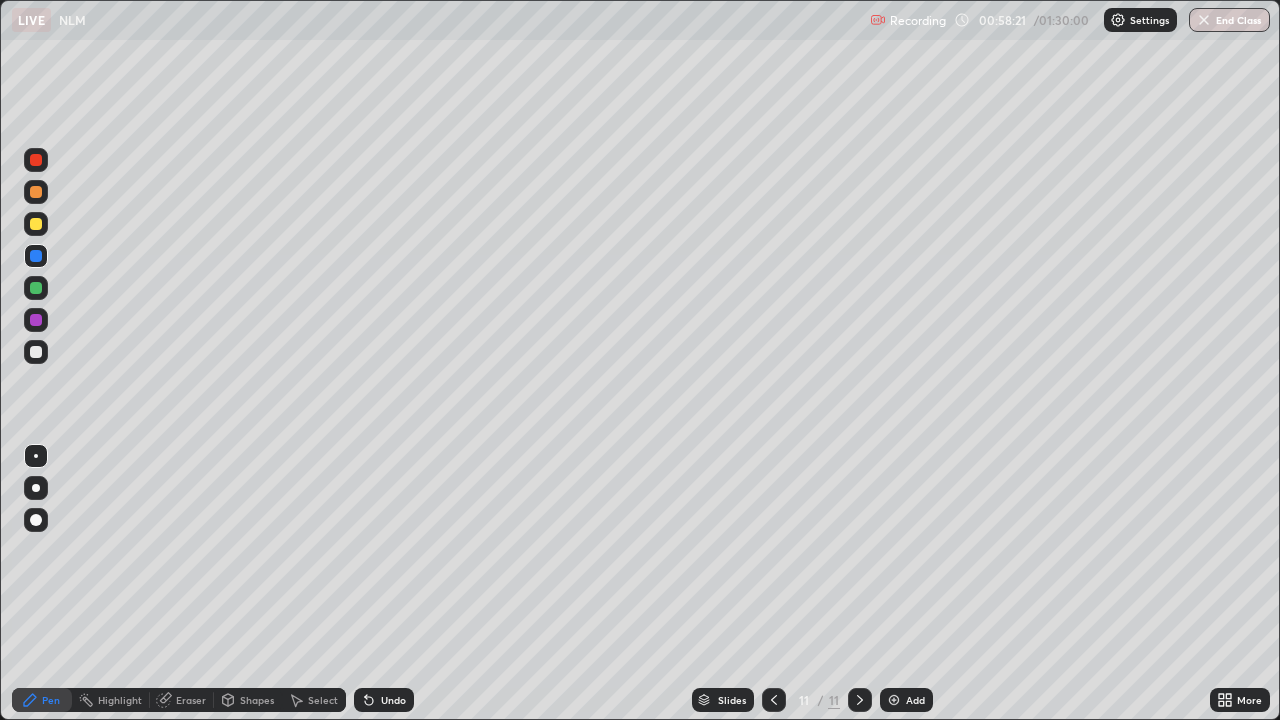 click at bounding box center (894, 700) 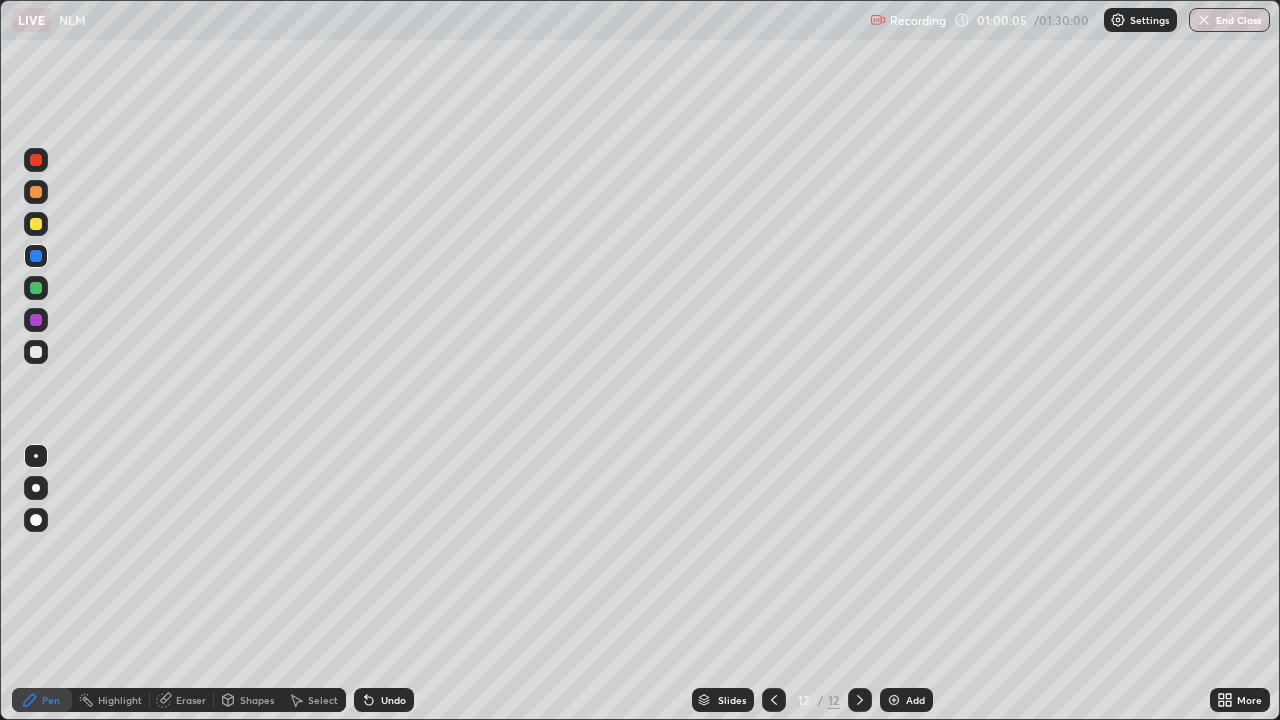 click 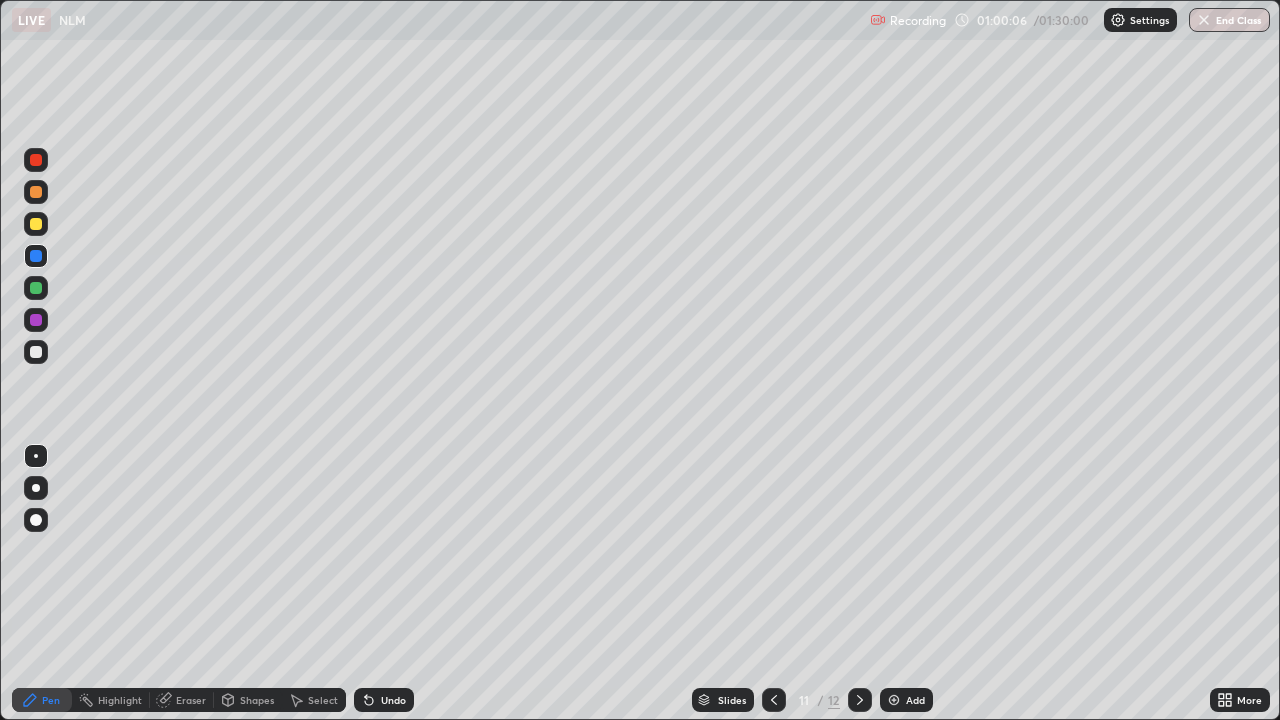 click 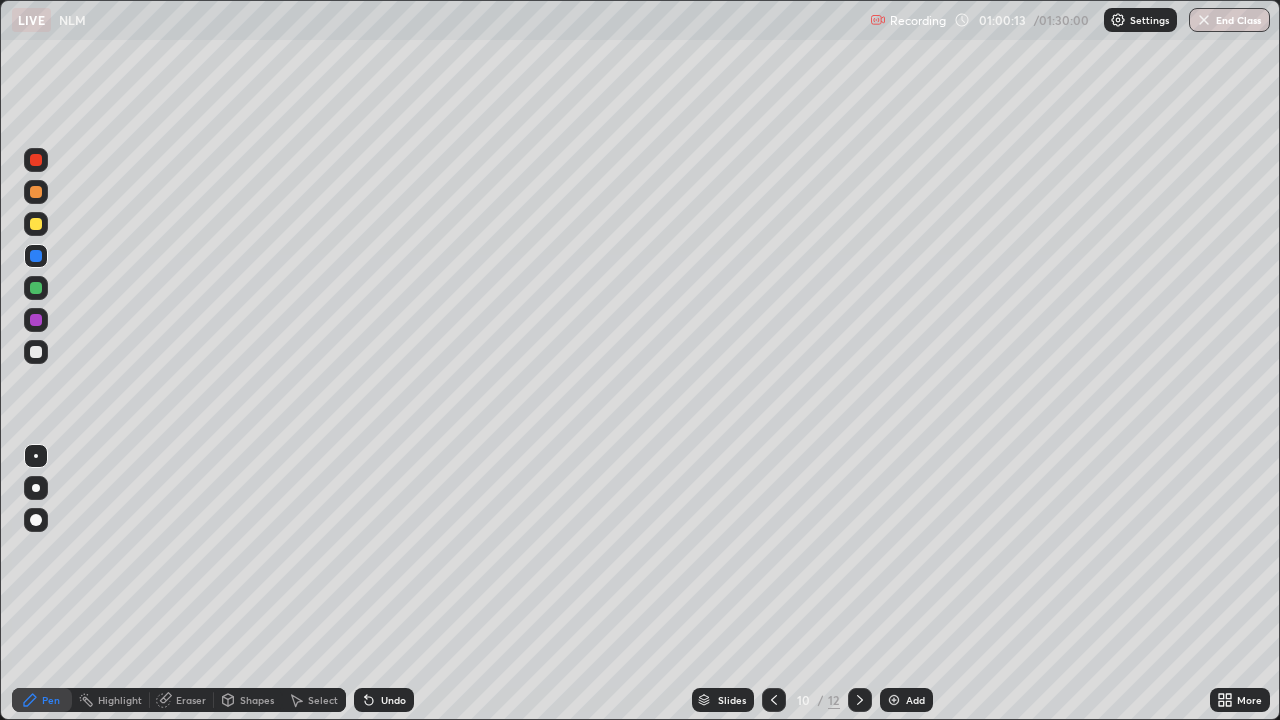 click 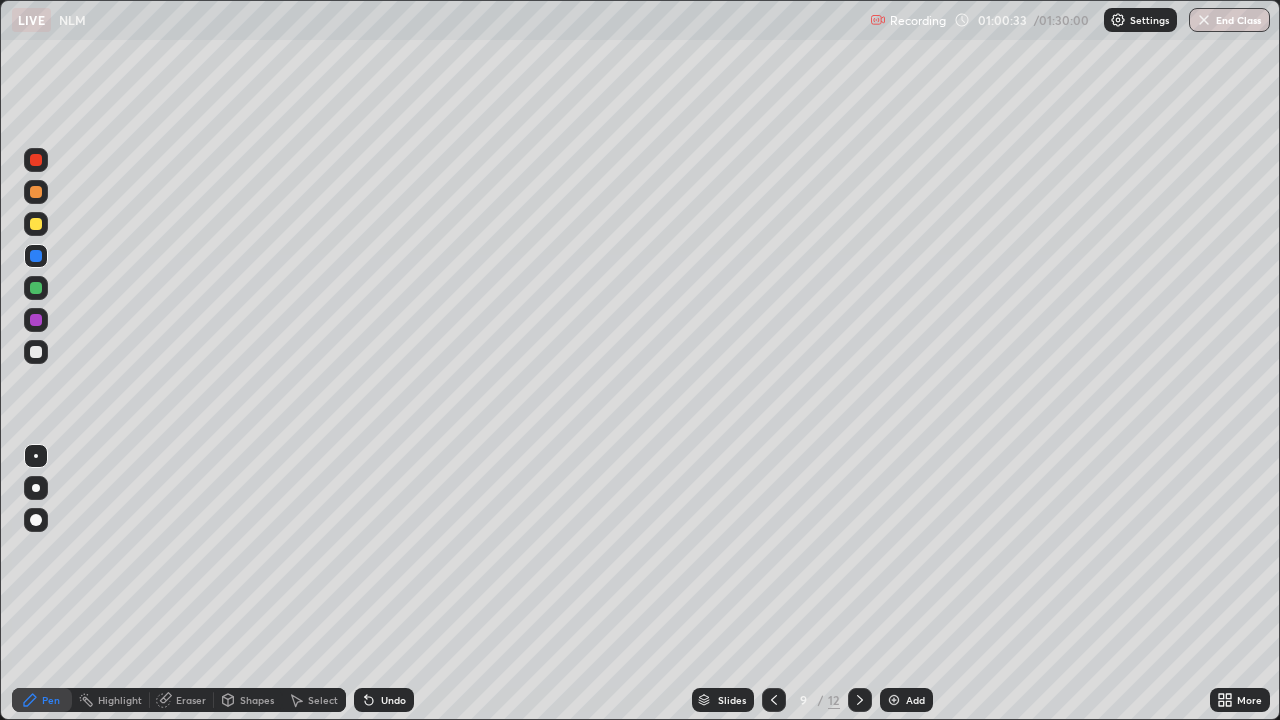 click 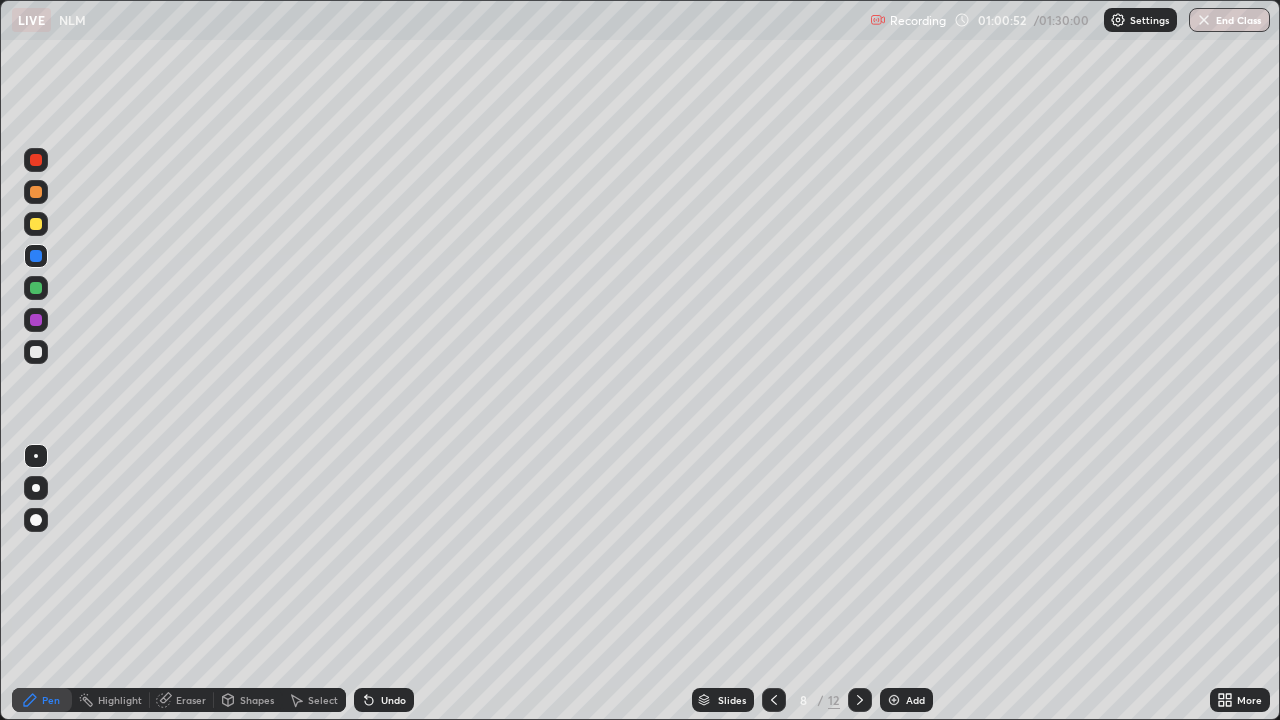 click 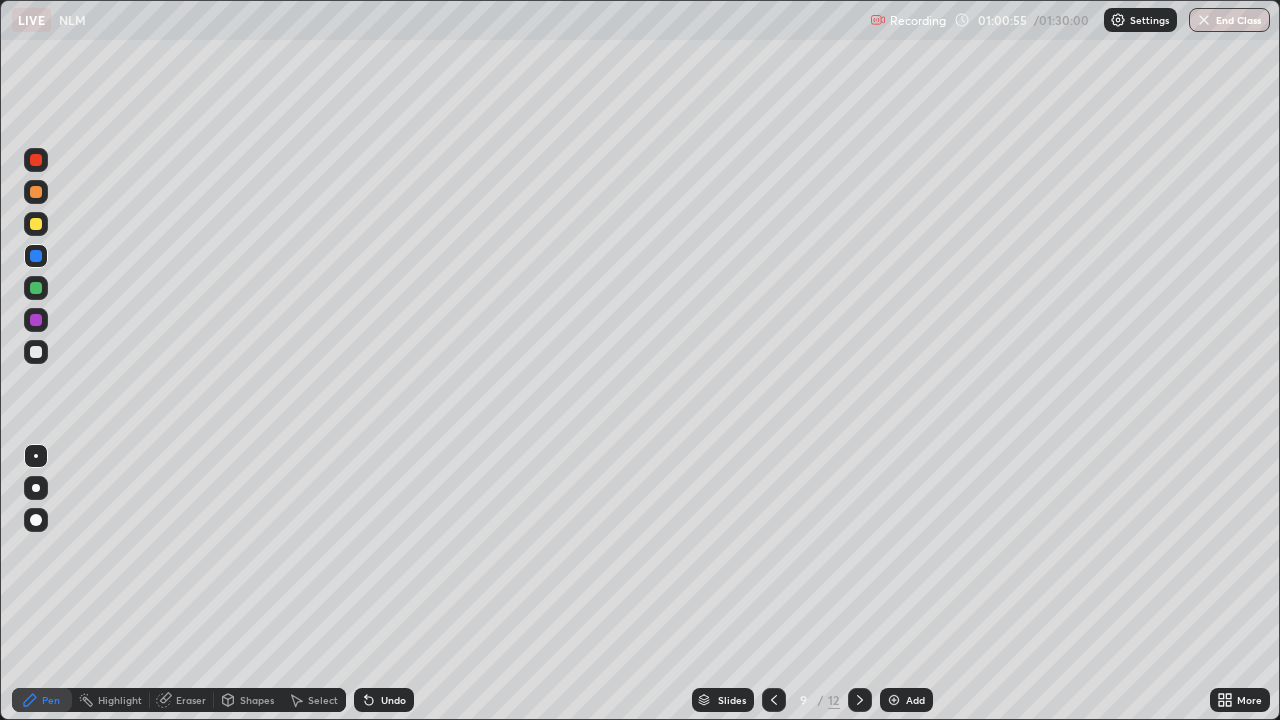 click 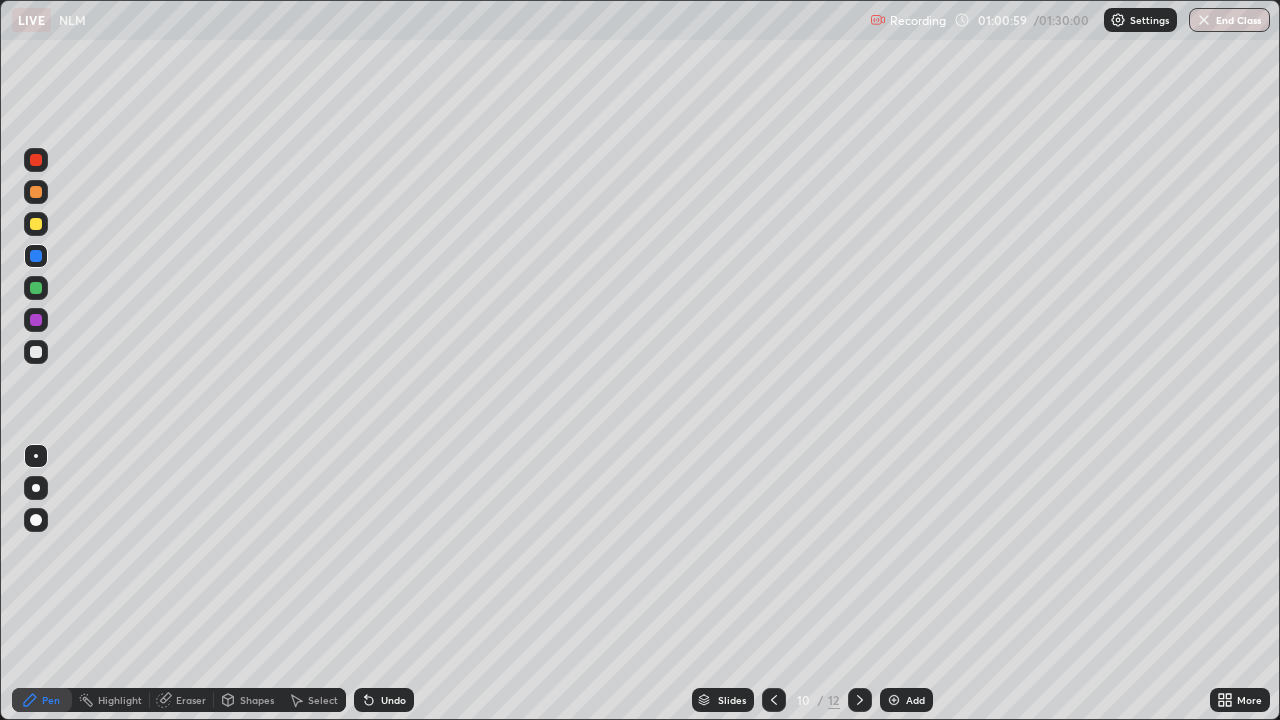 click 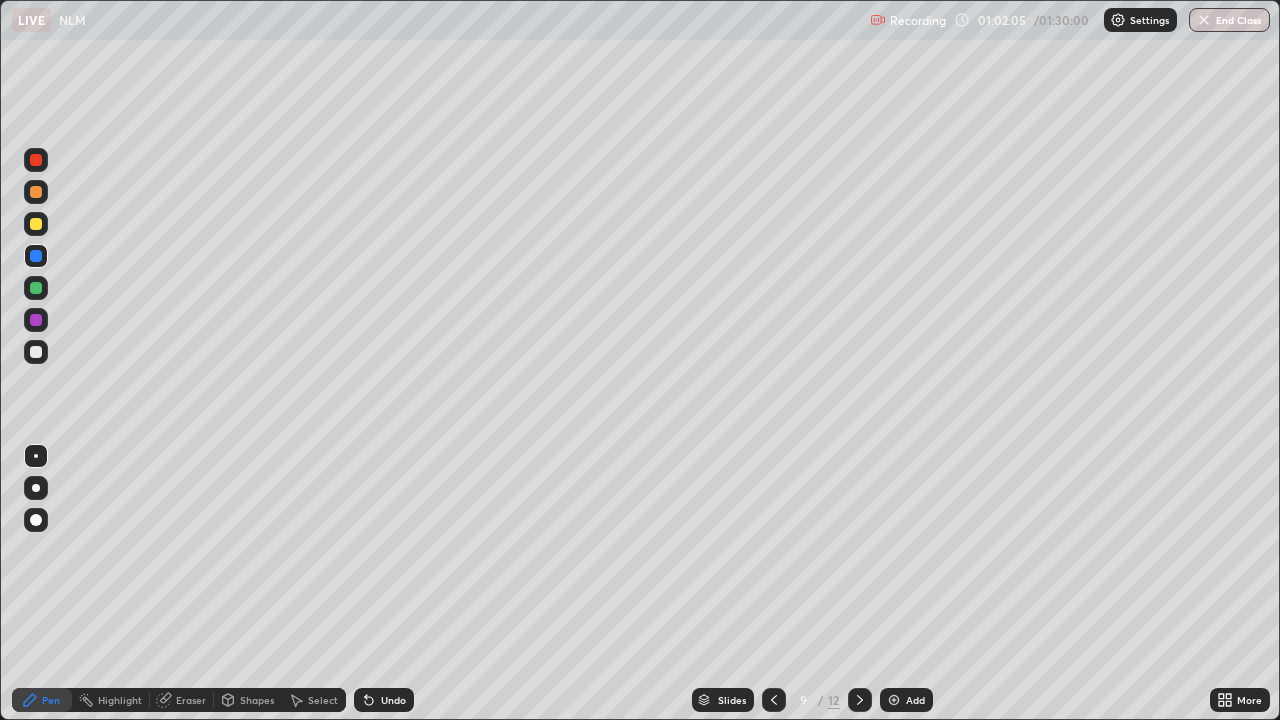 click 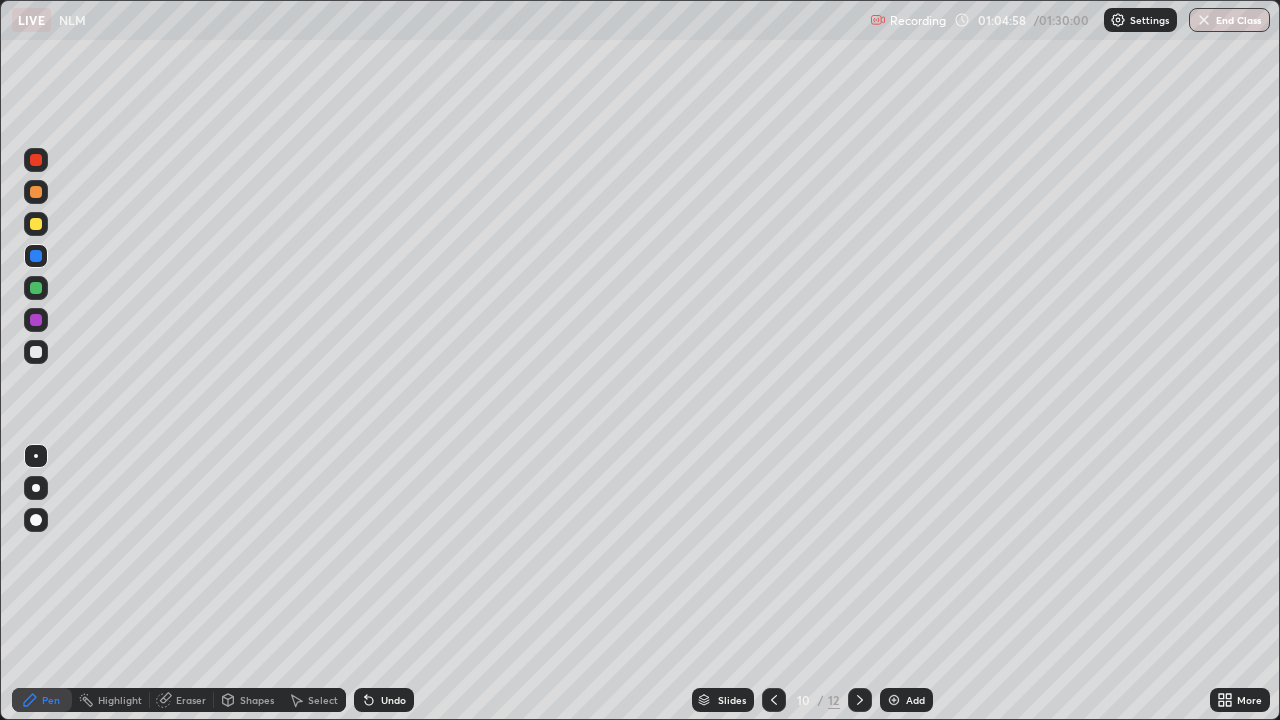 click 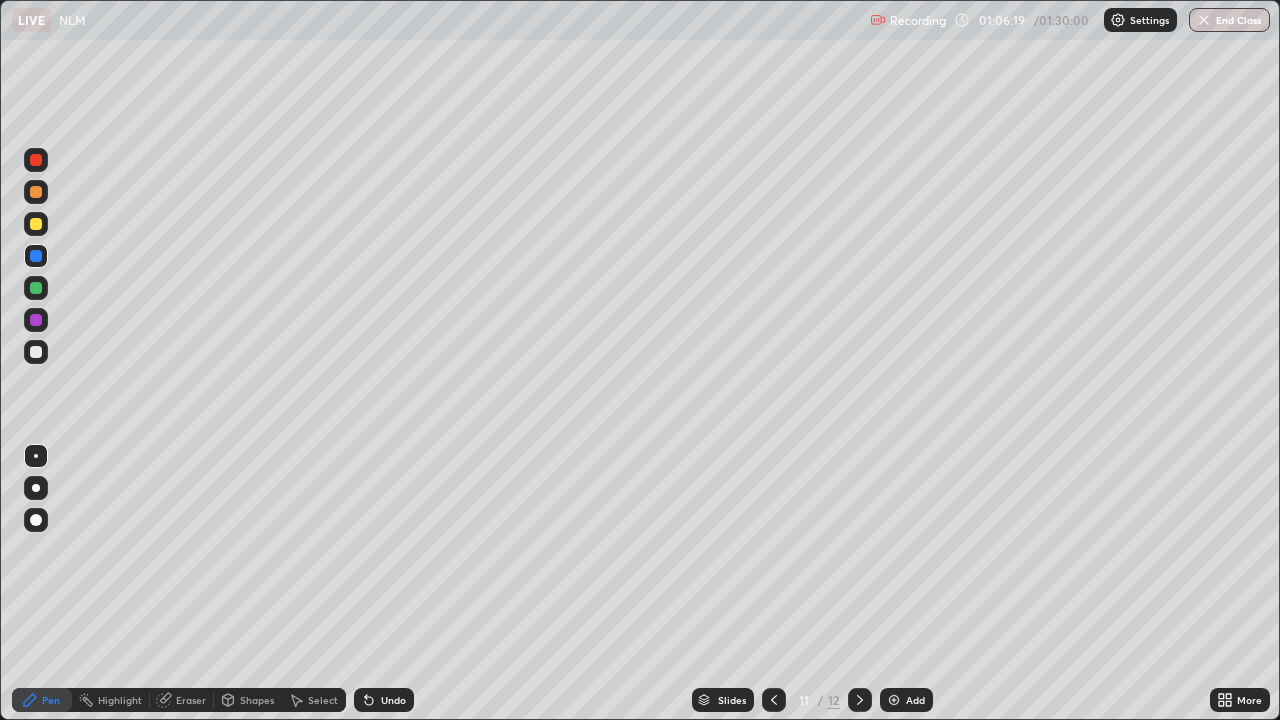 click 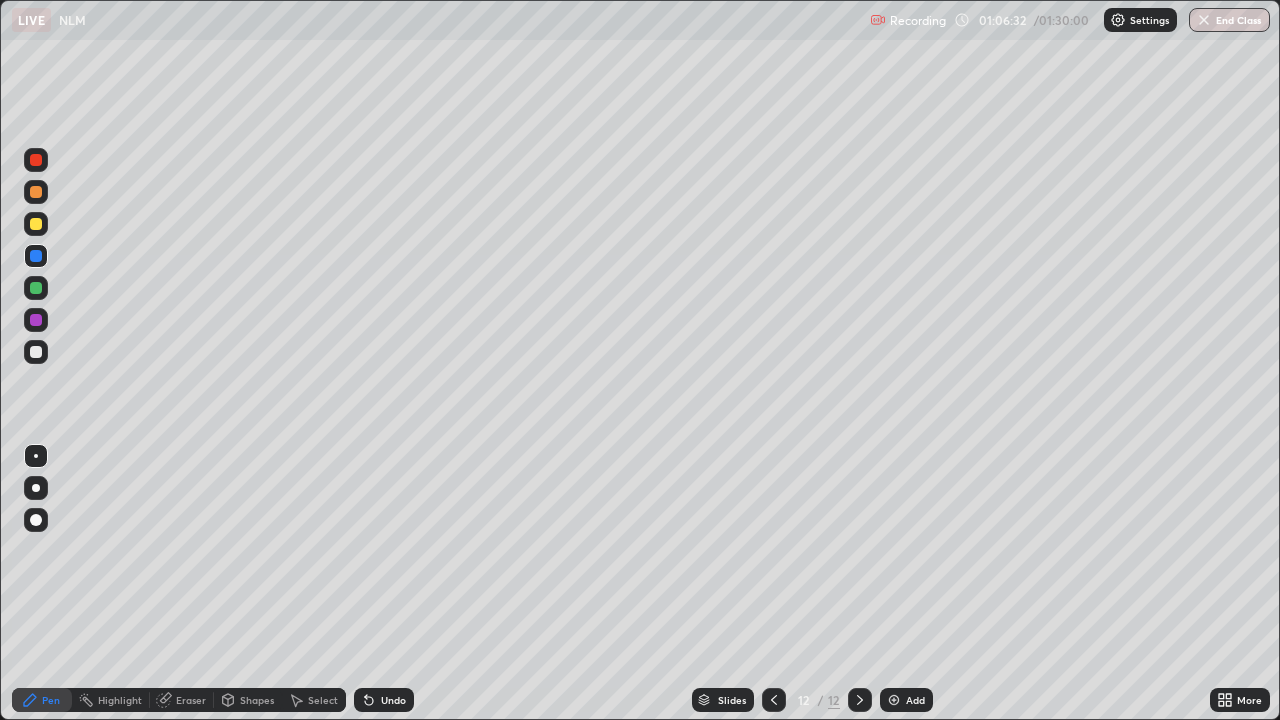 click 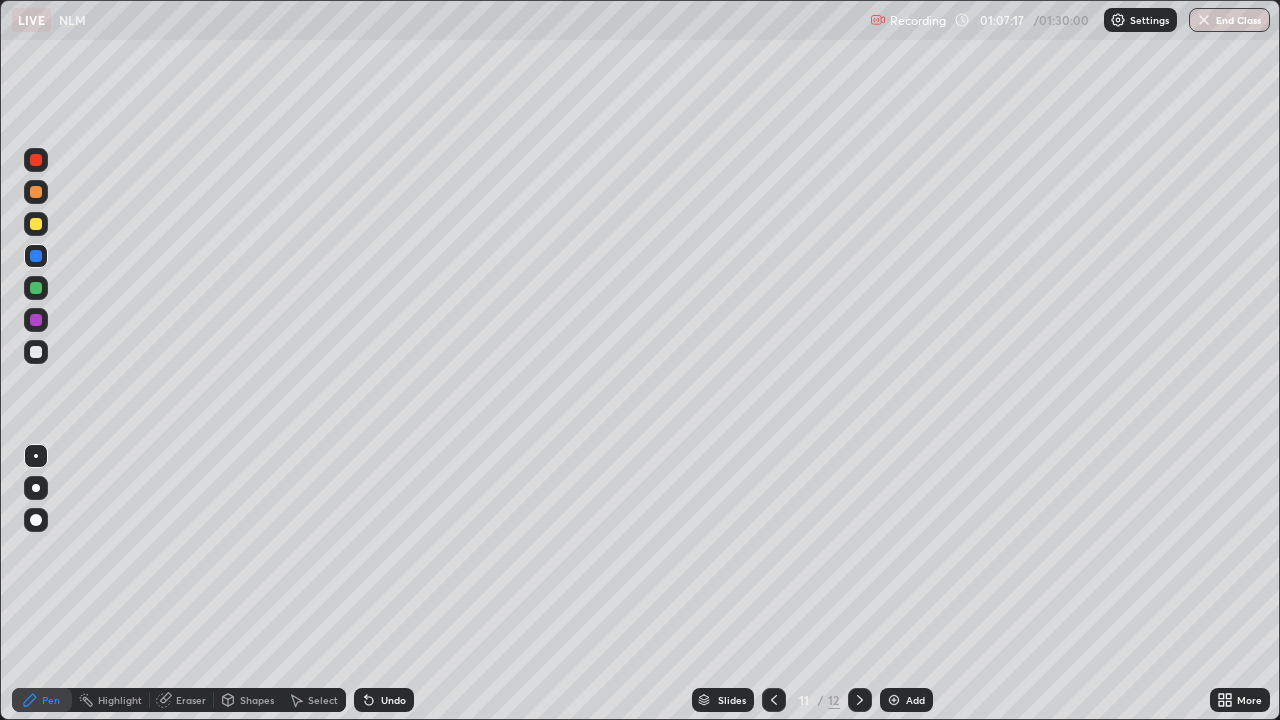 click 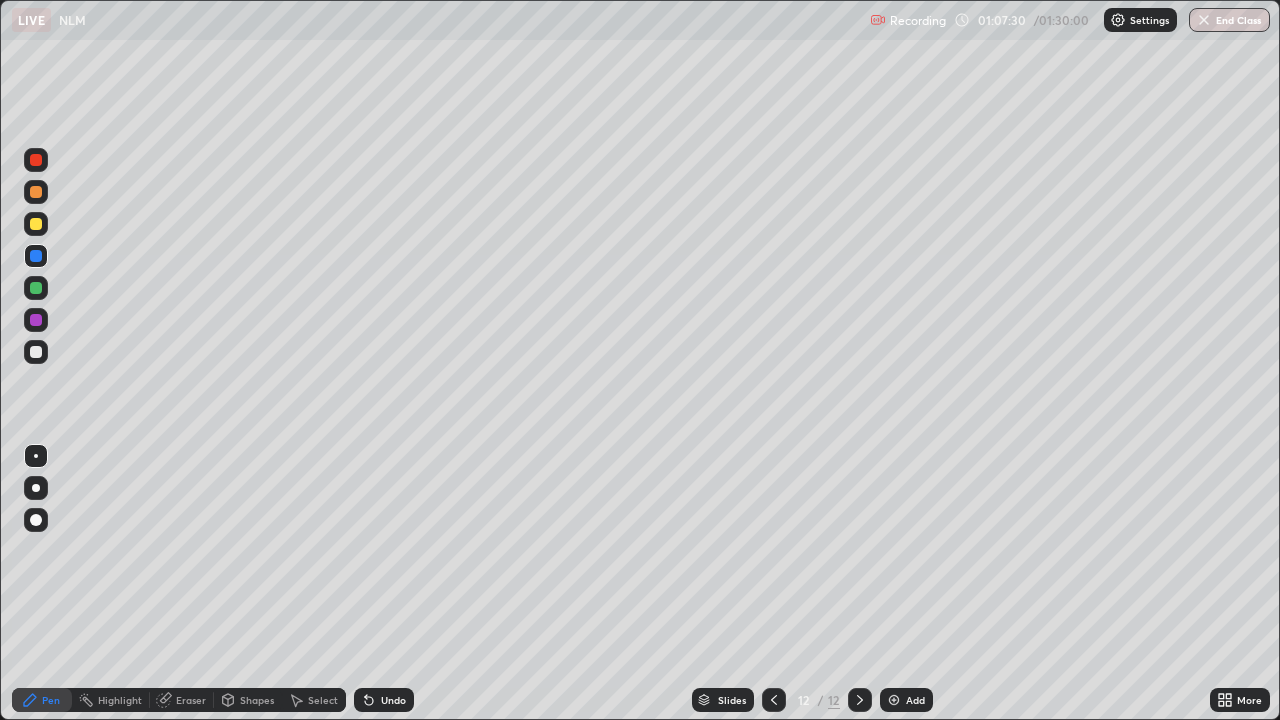 click at bounding box center (894, 700) 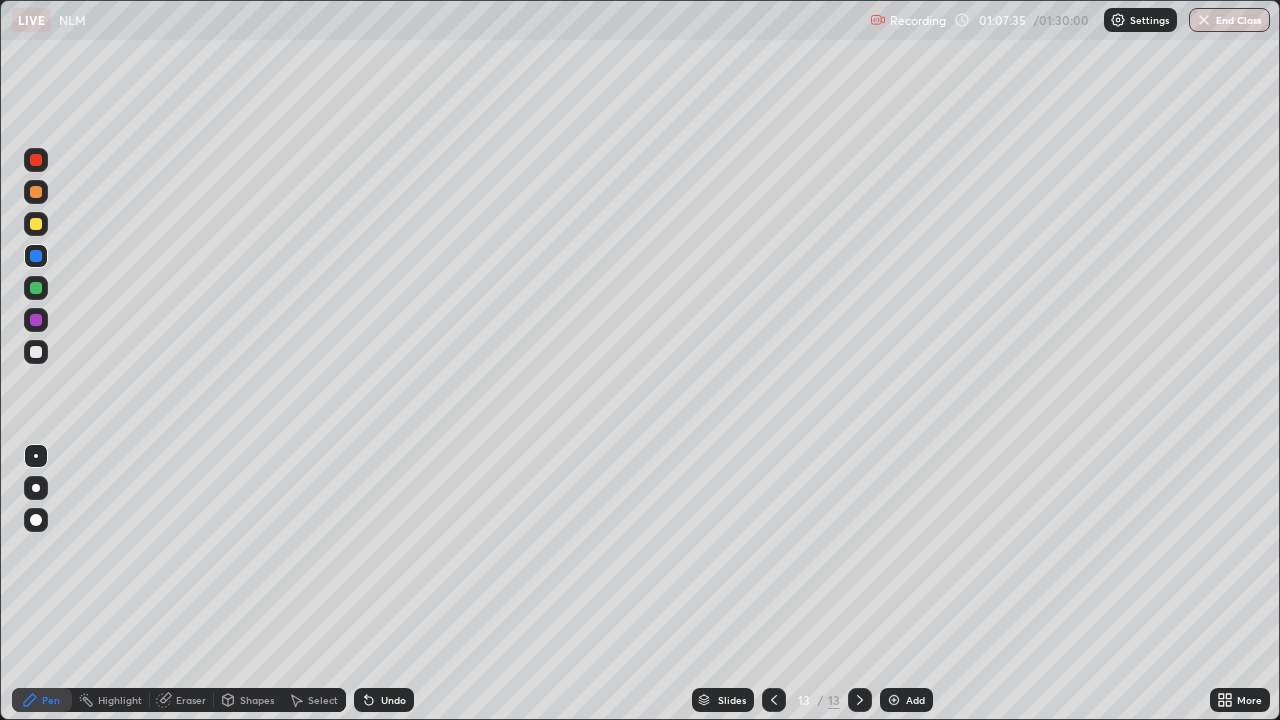 click 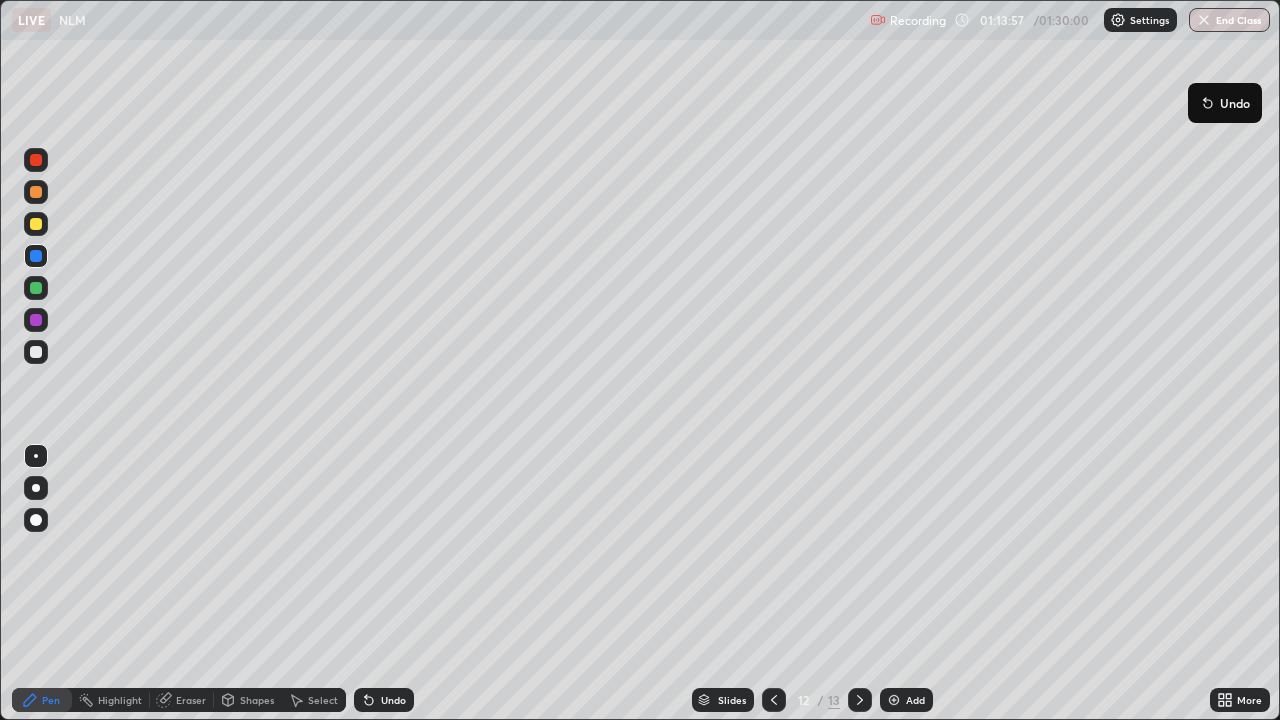 click on "End Class" at bounding box center (1229, 20) 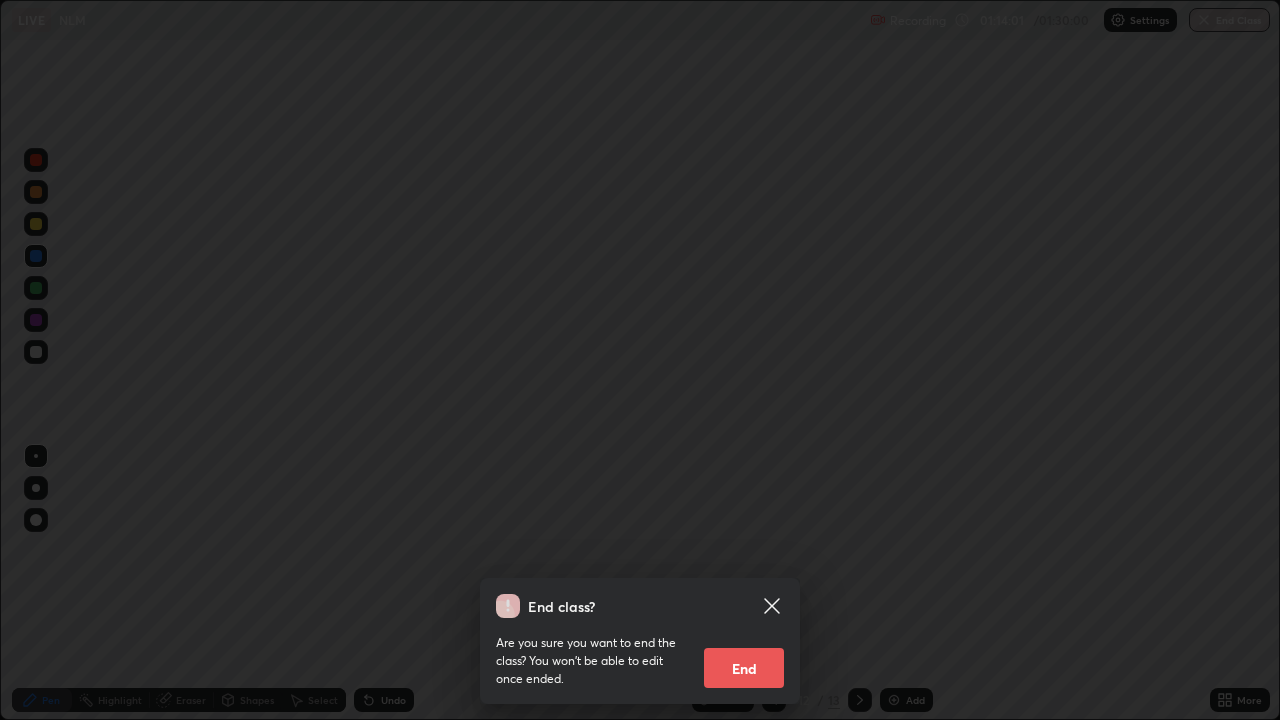 click on "End" at bounding box center (744, 668) 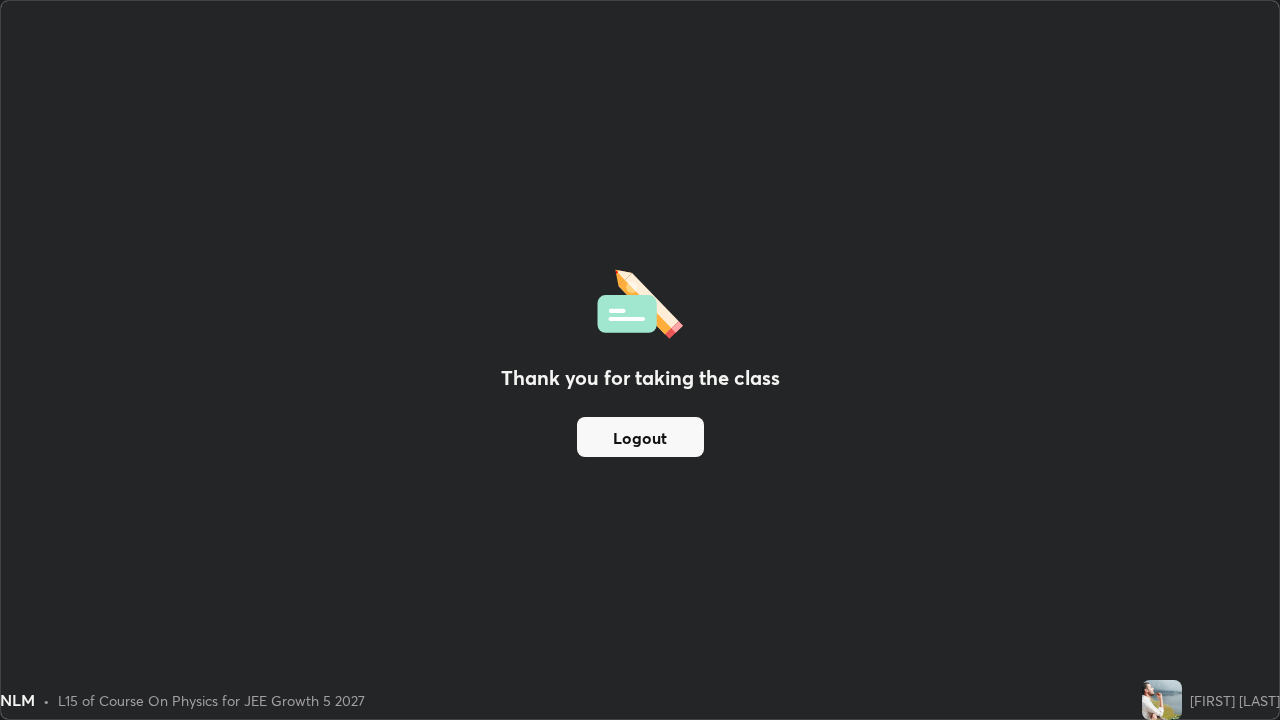 click on "Logout" at bounding box center (640, 437) 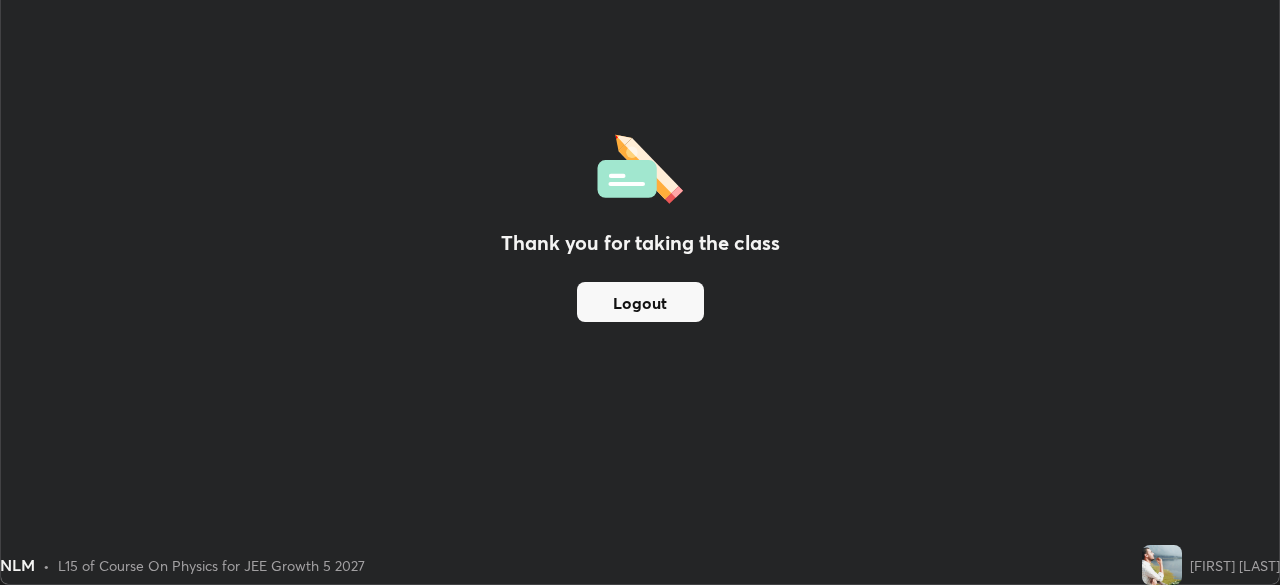 scroll, scrollTop: 585, scrollLeft: 1280, axis: both 